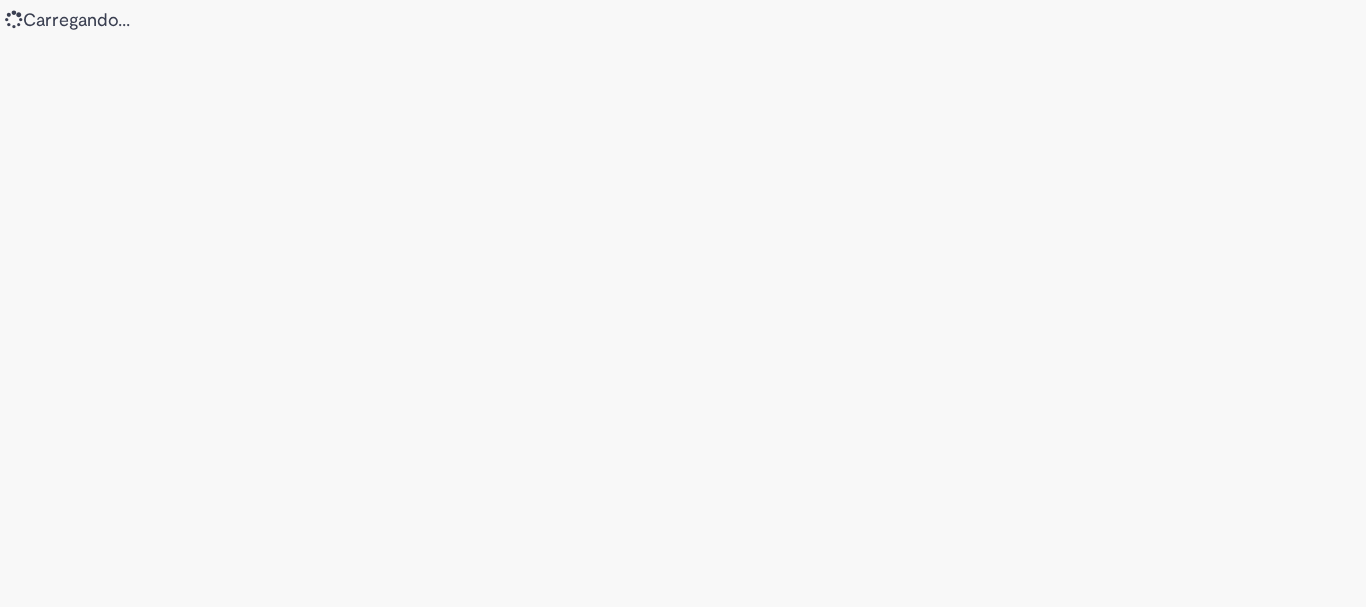 scroll, scrollTop: 0, scrollLeft: 0, axis: both 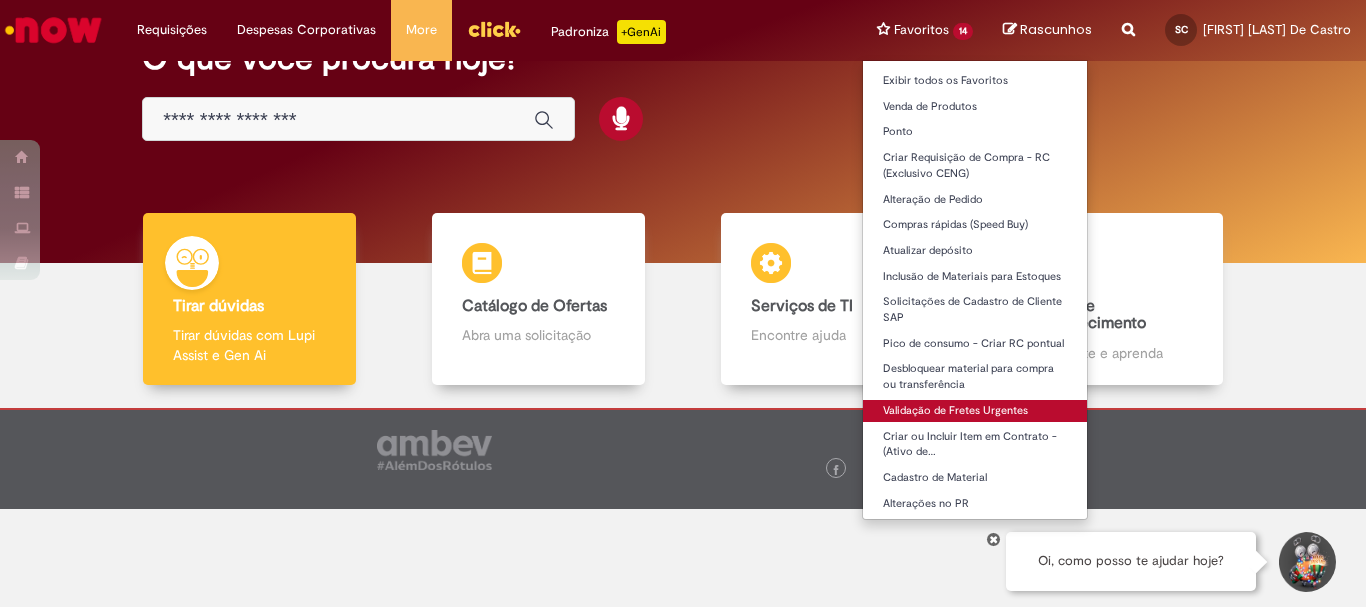 click on "Validação de Fretes Urgentes" at bounding box center (975, 411) 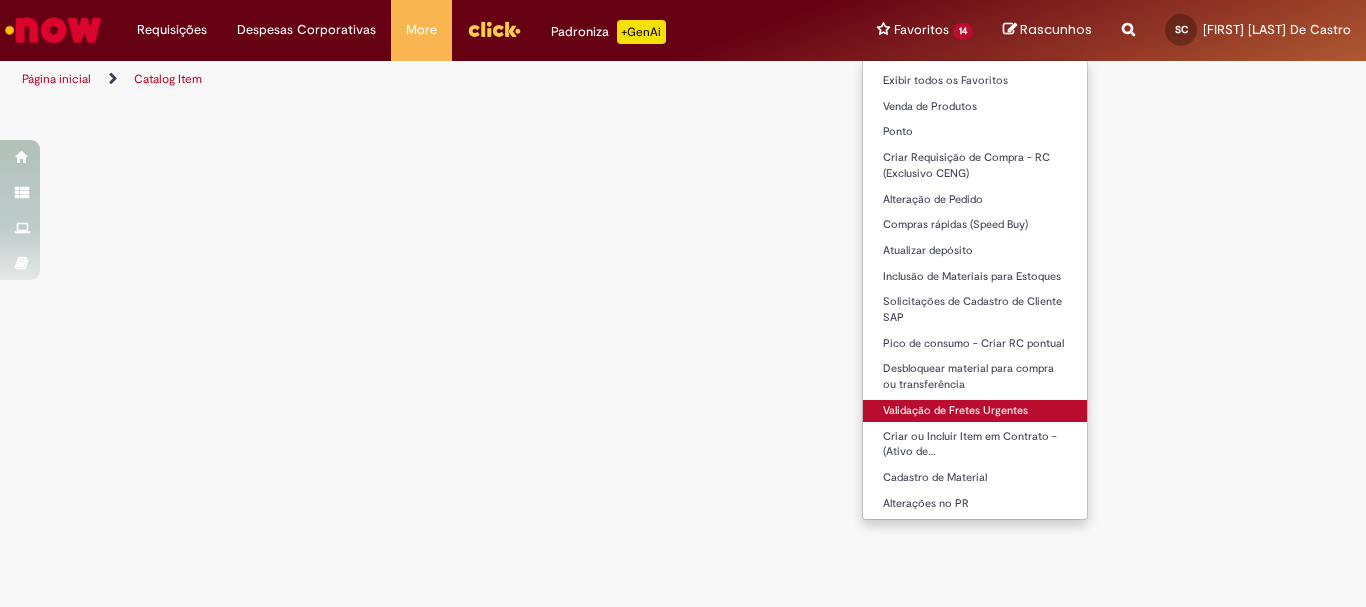 scroll, scrollTop: 0, scrollLeft: 0, axis: both 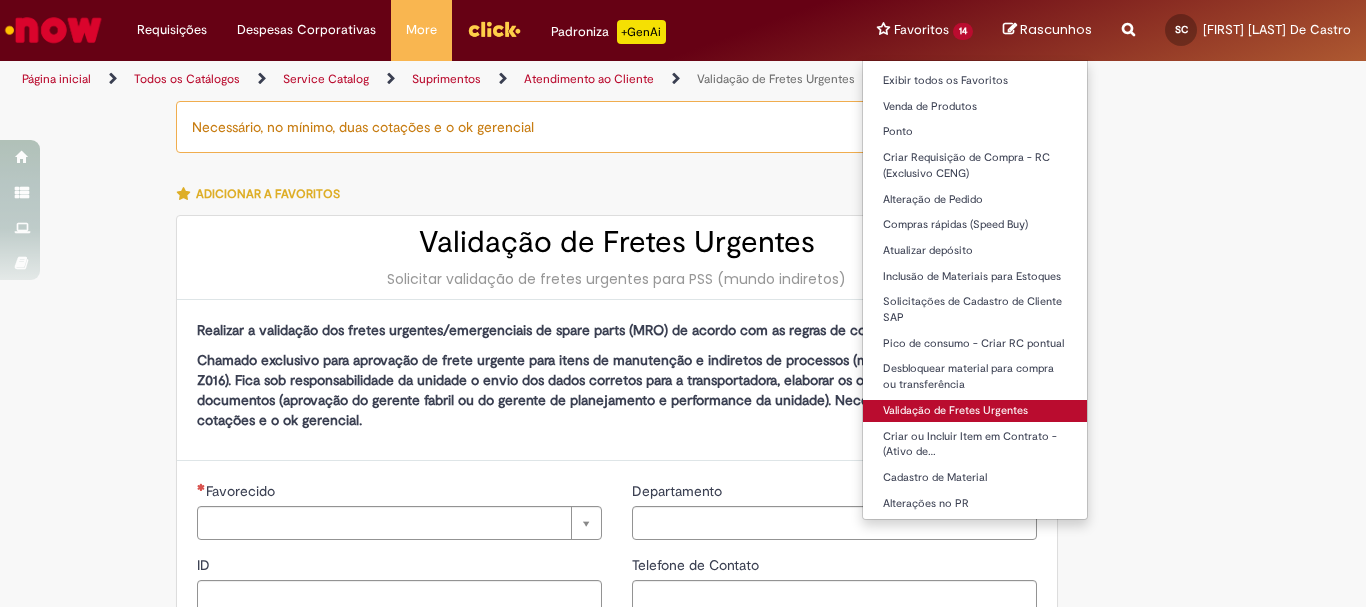 type on "********" 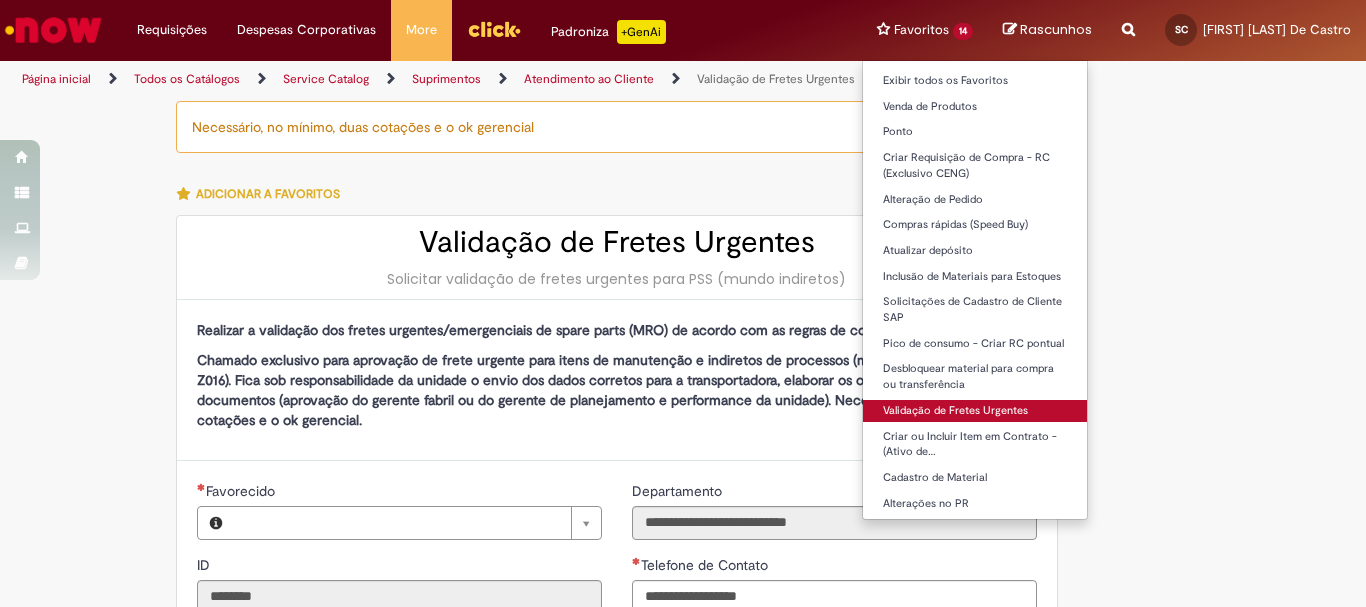 type on "**********" 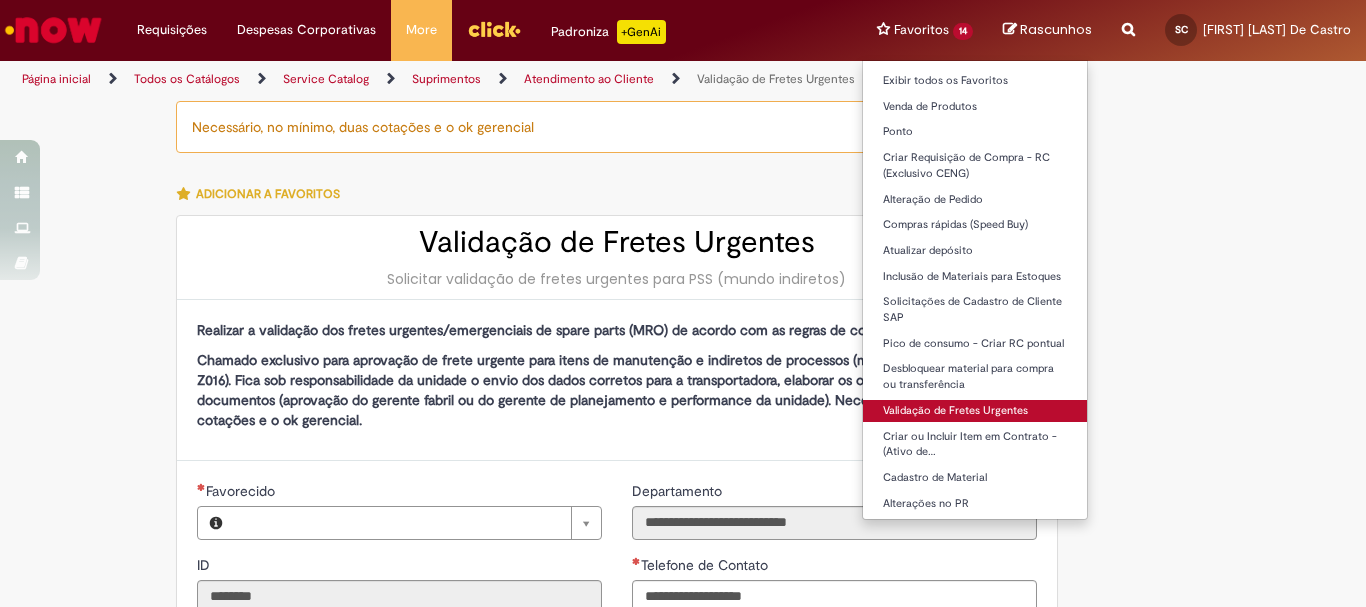 type on "**********" 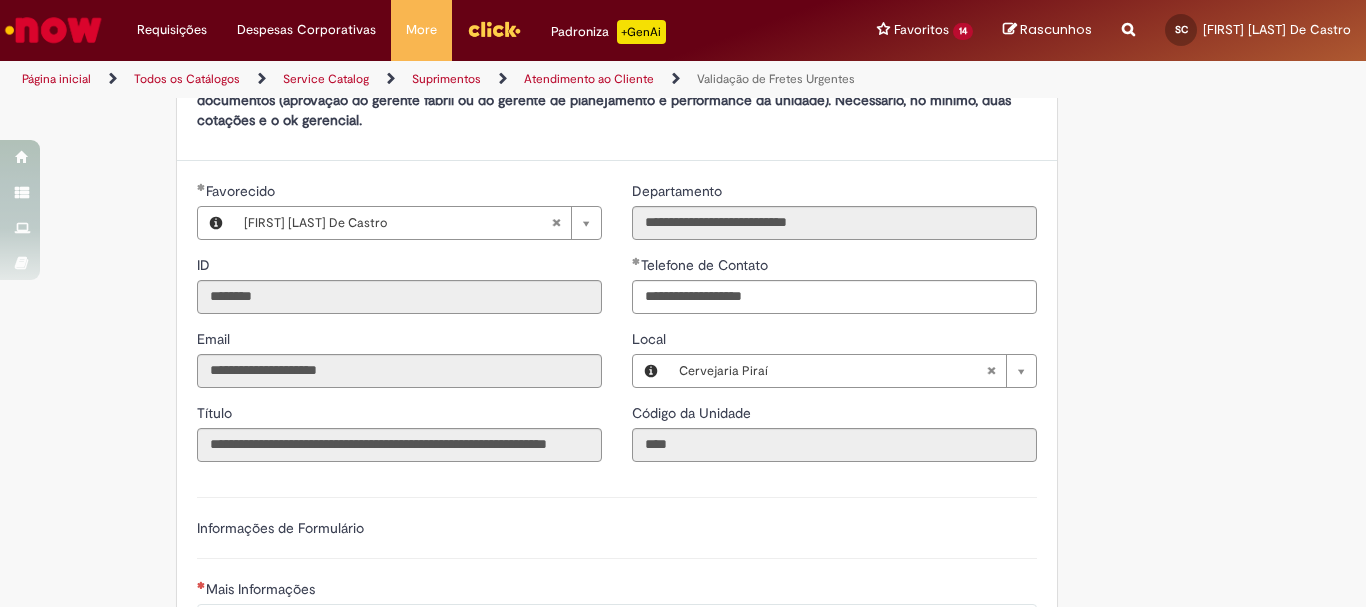 scroll, scrollTop: 600, scrollLeft: 0, axis: vertical 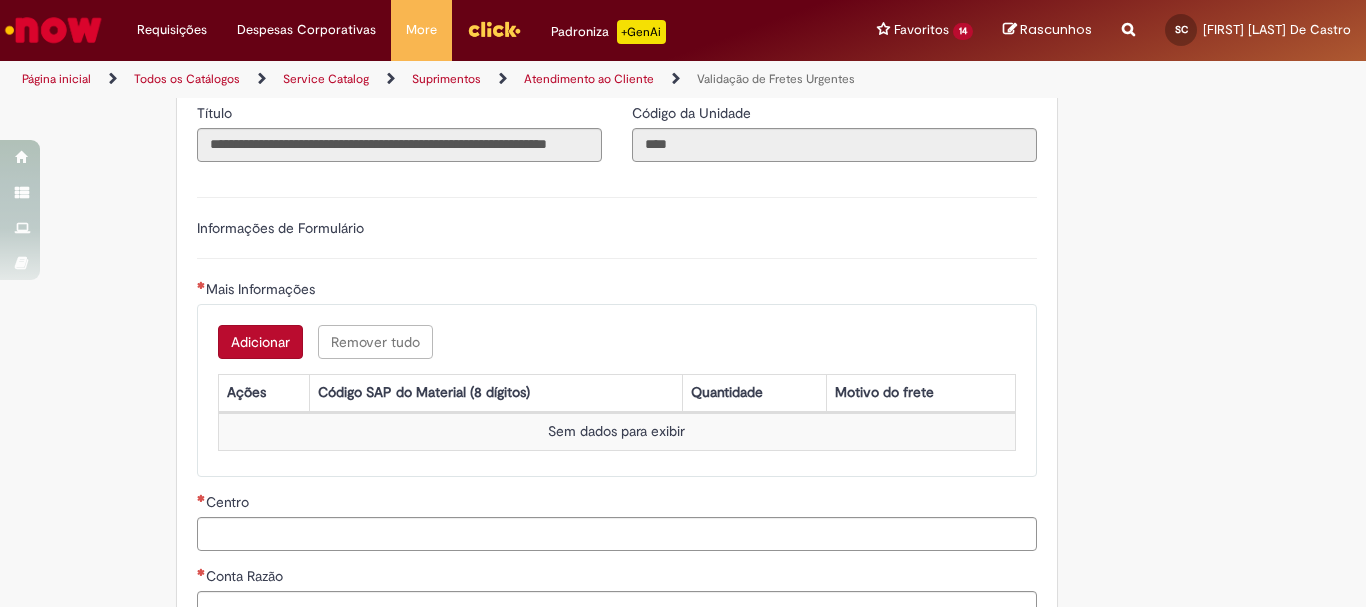click on "Adicionar" at bounding box center (260, 342) 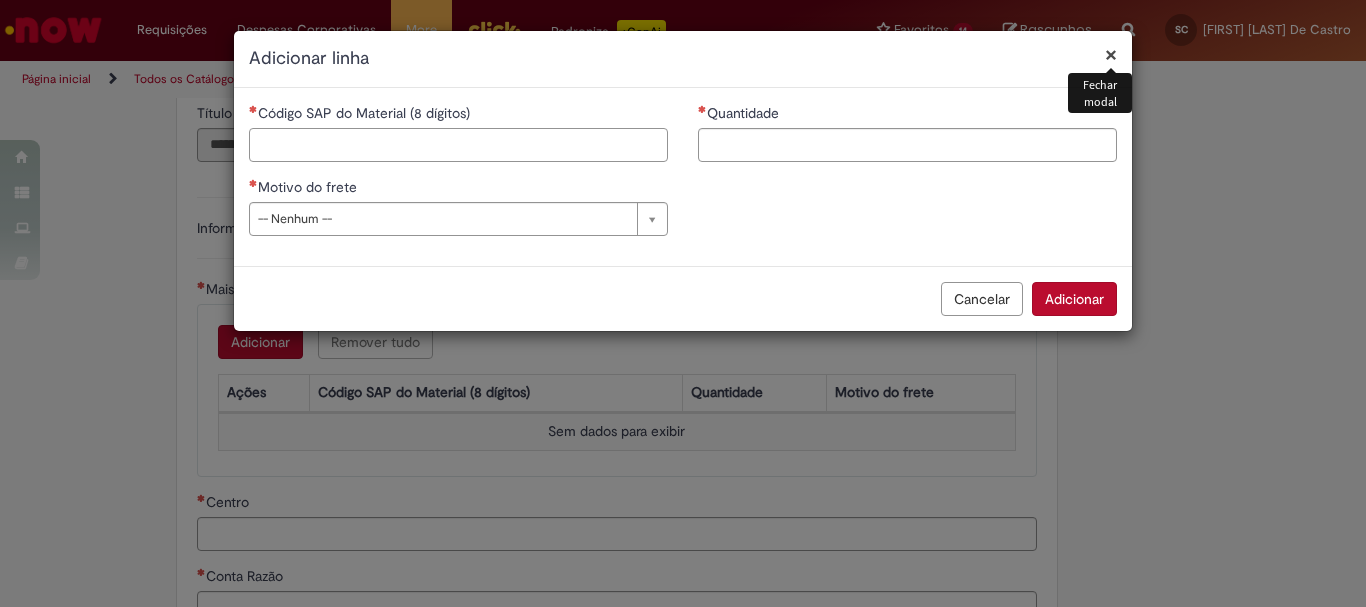 click on "Código SAP do Material (8 dígitos)" at bounding box center (458, 145) 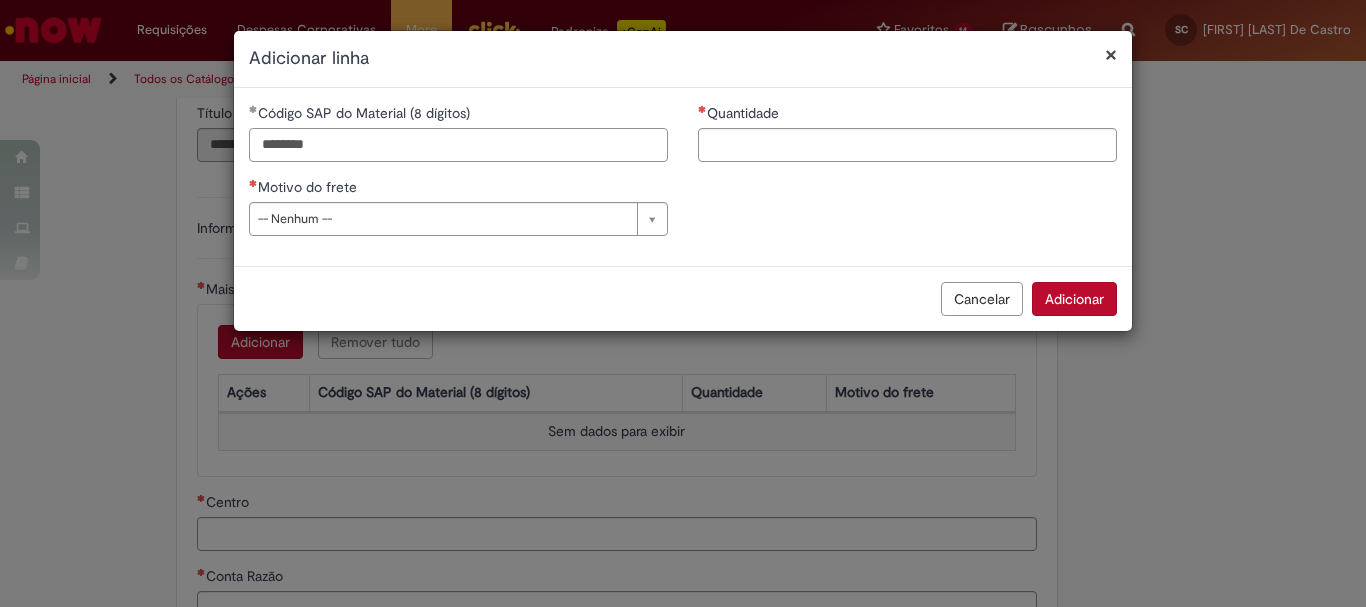 type on "********" 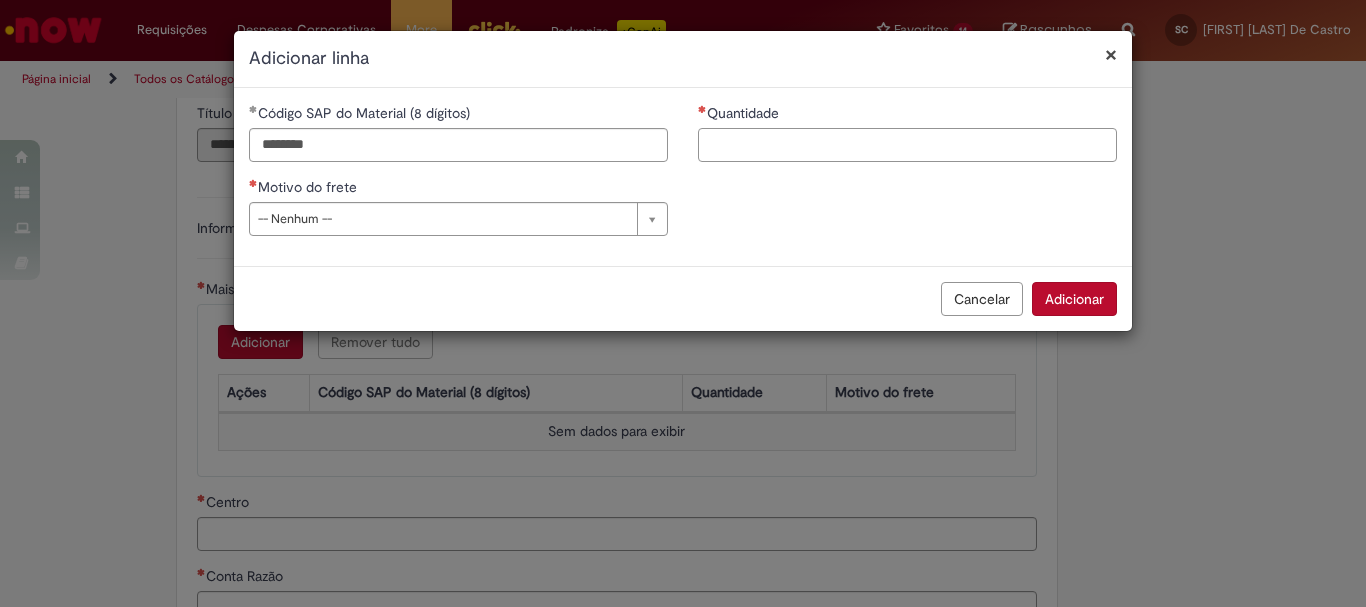 click on "Quantidade" at bounding box center [907, 145] 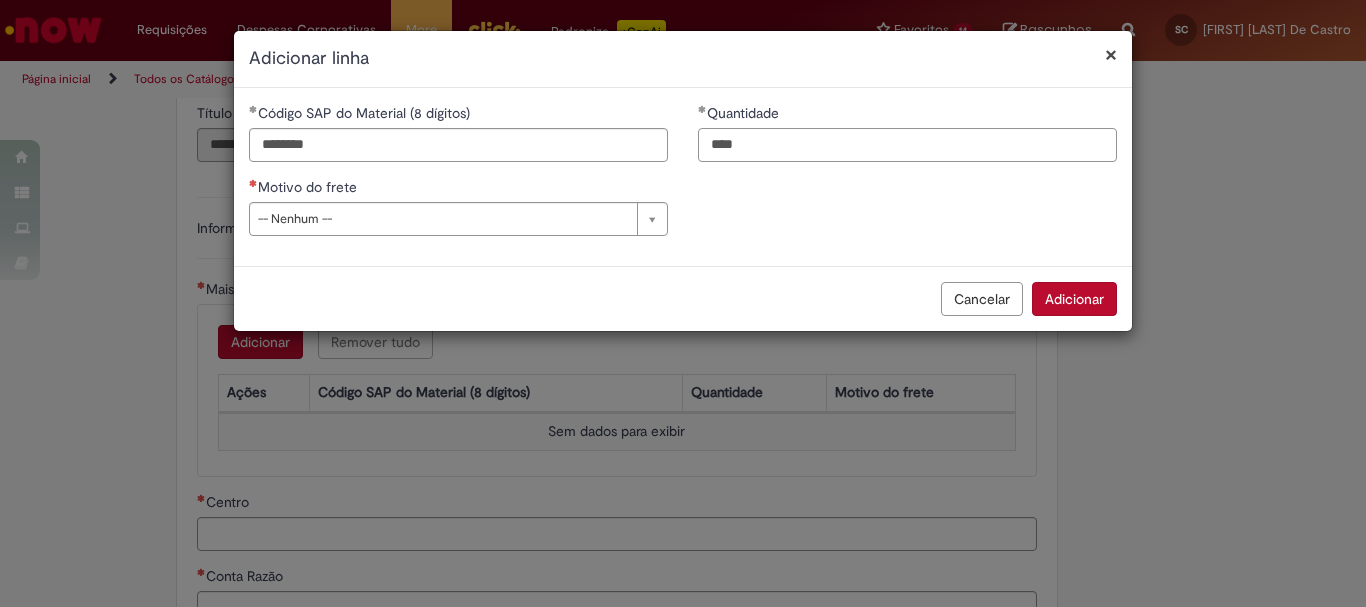 type on "****" 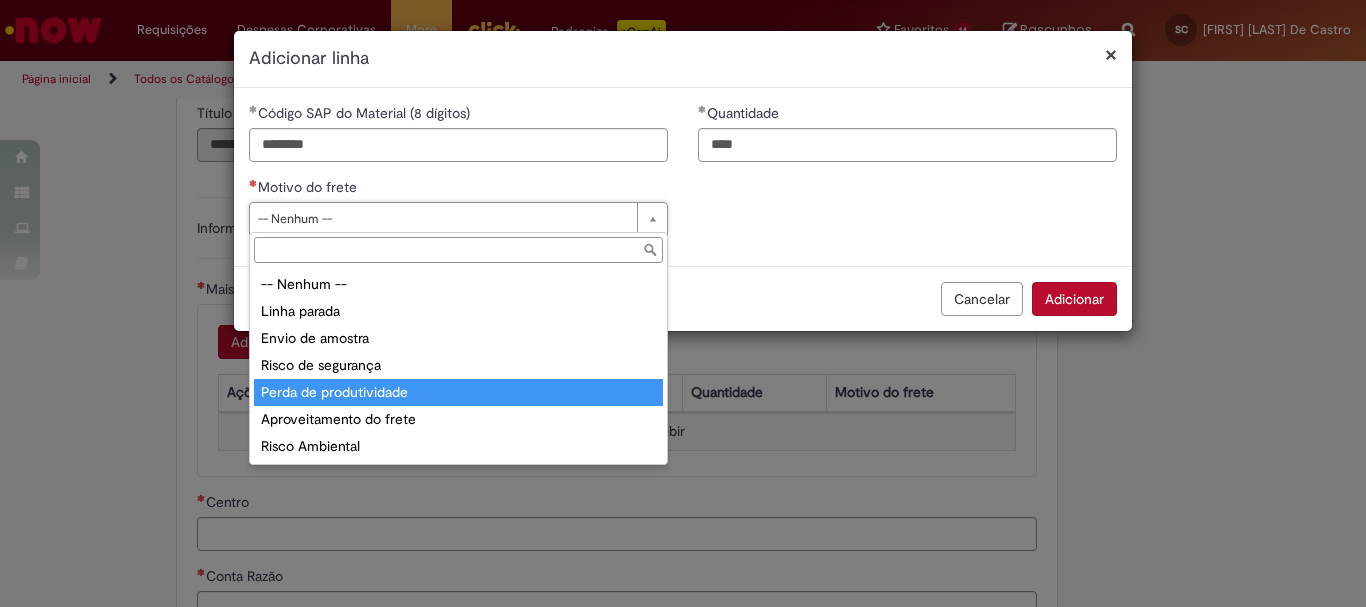 type on "**********" 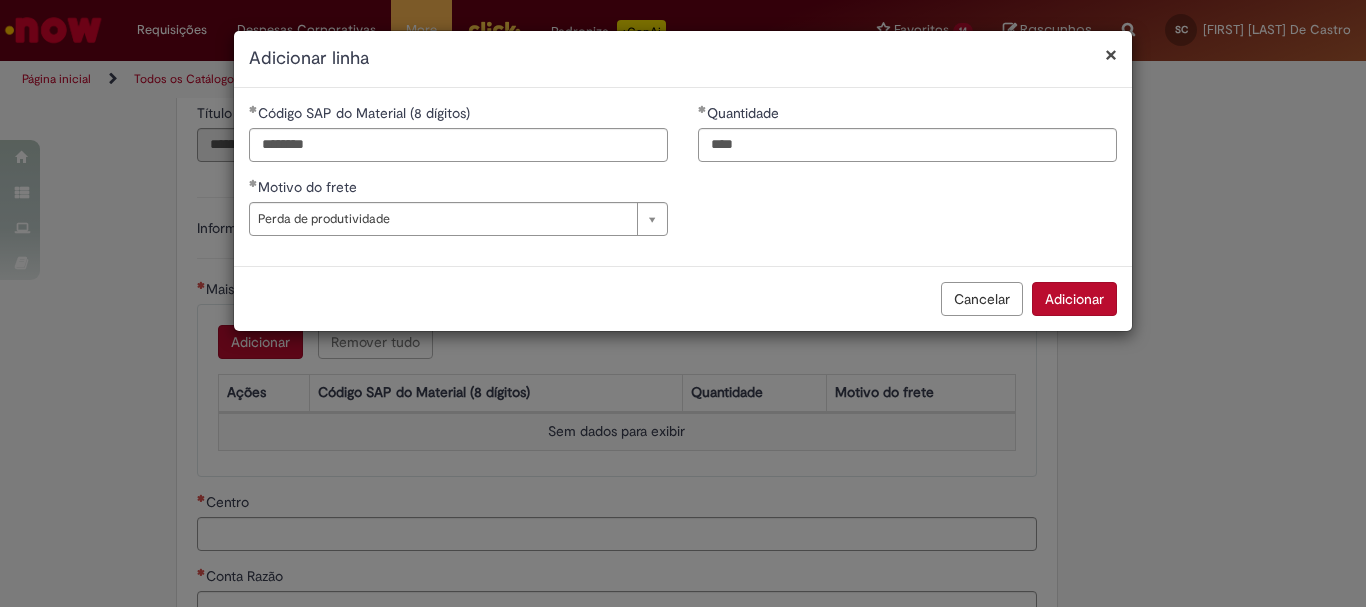 click on "Adicionar" at bounding box center [1074, 299] 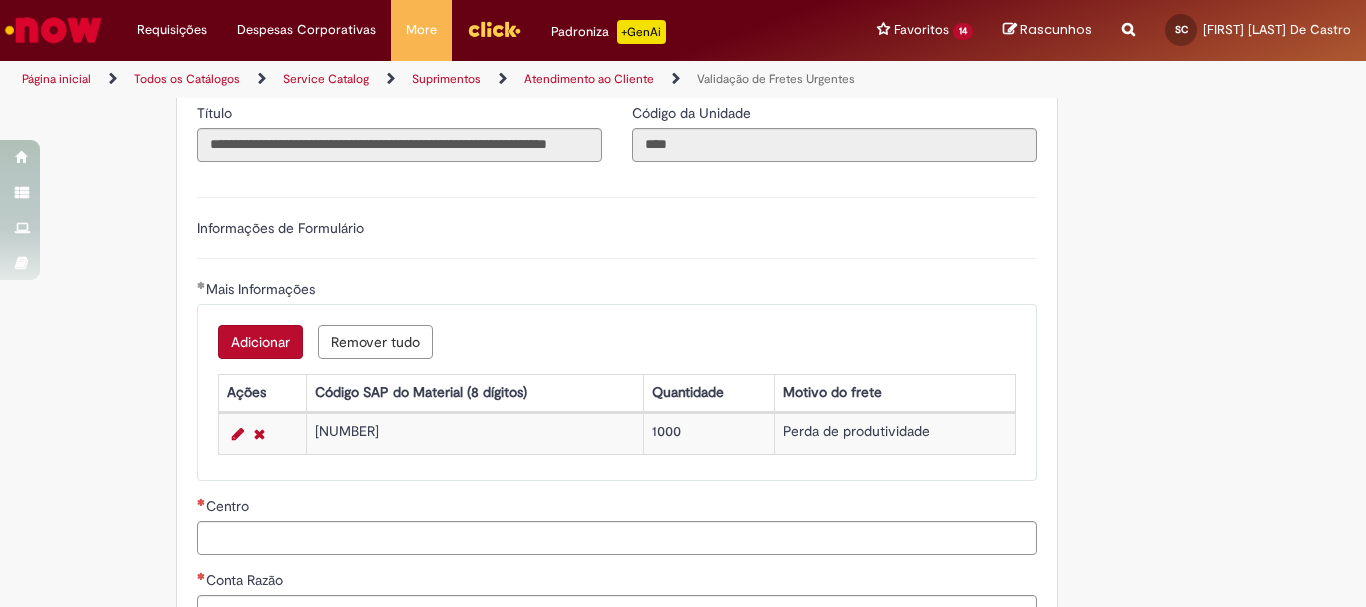 click on "Adicionar" at bounding box center [260, 342] 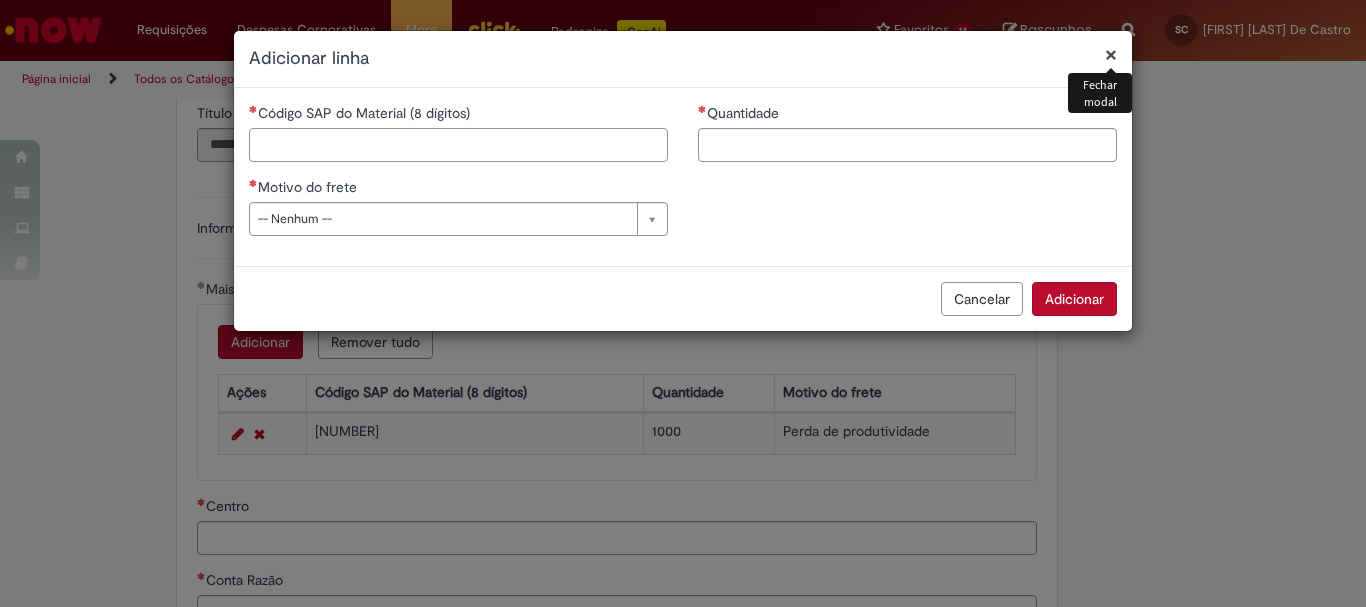 click on "Código SAP do Material (8 dígitos)" at bounding box center [458, 145] 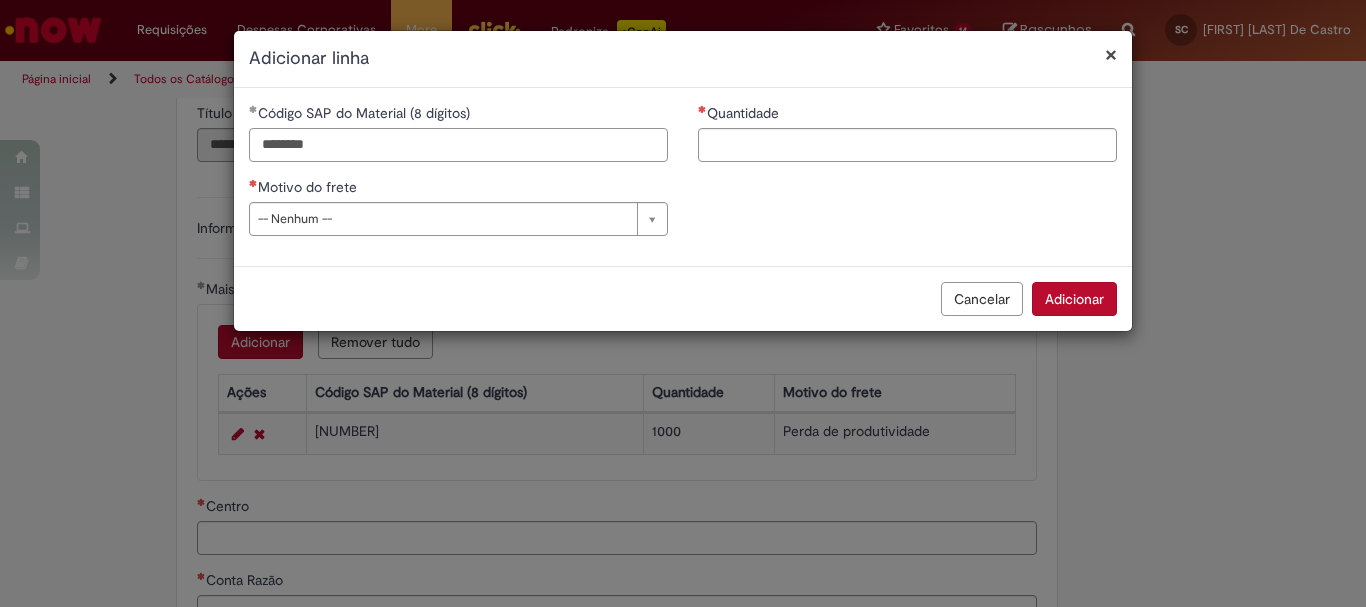 type on "********" 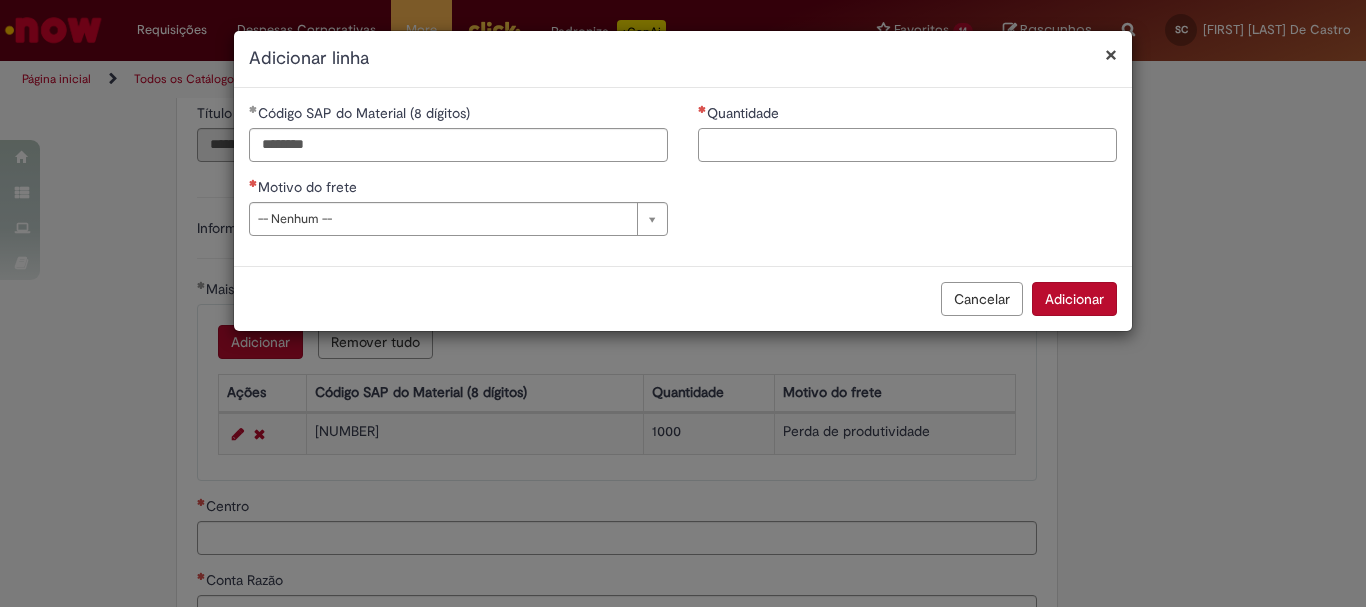 click on "Quantidade" at bounding box center (907, 145) 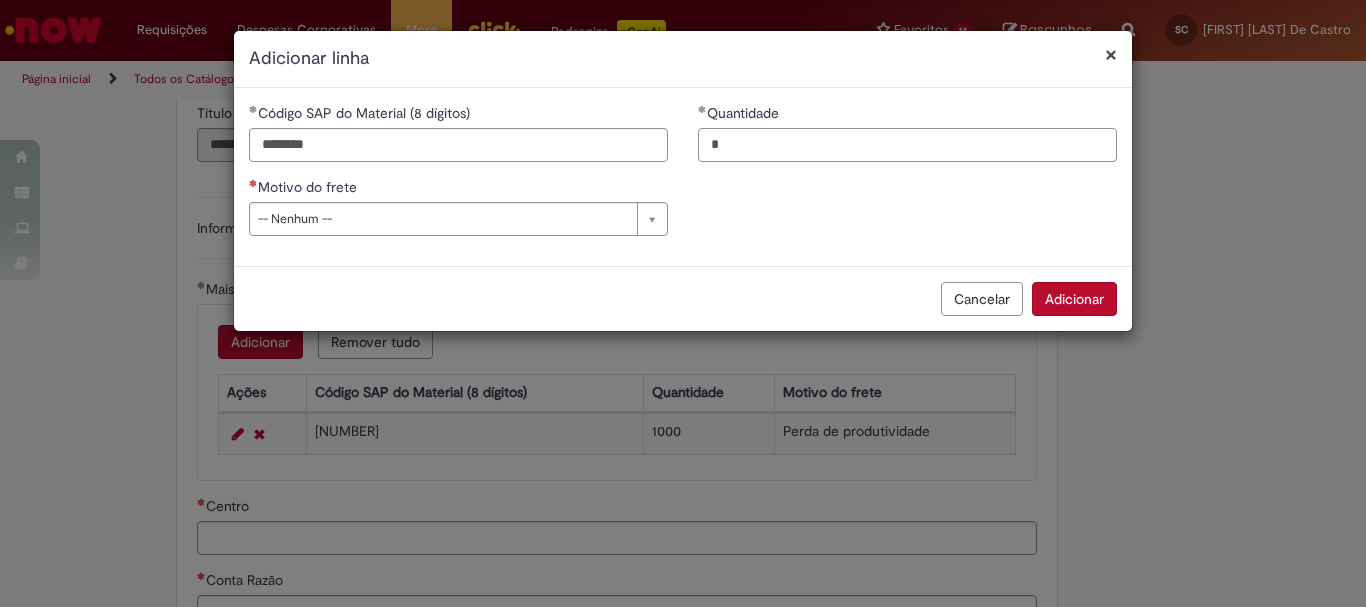 type on "*" 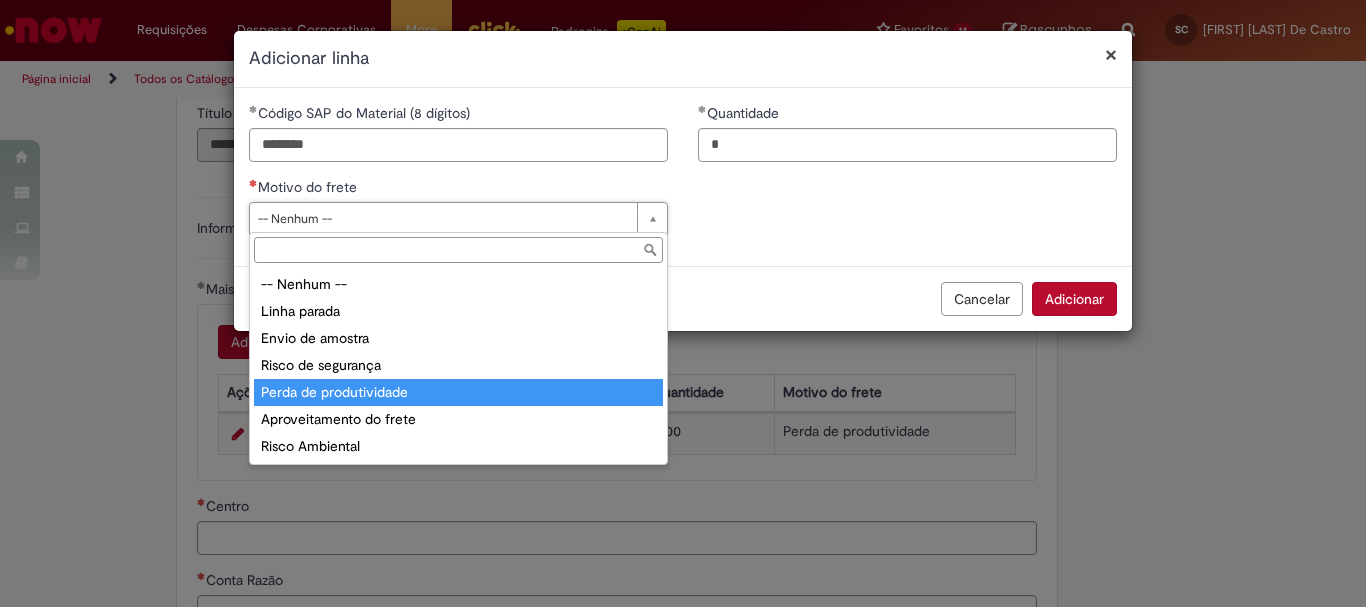 type on "**********" 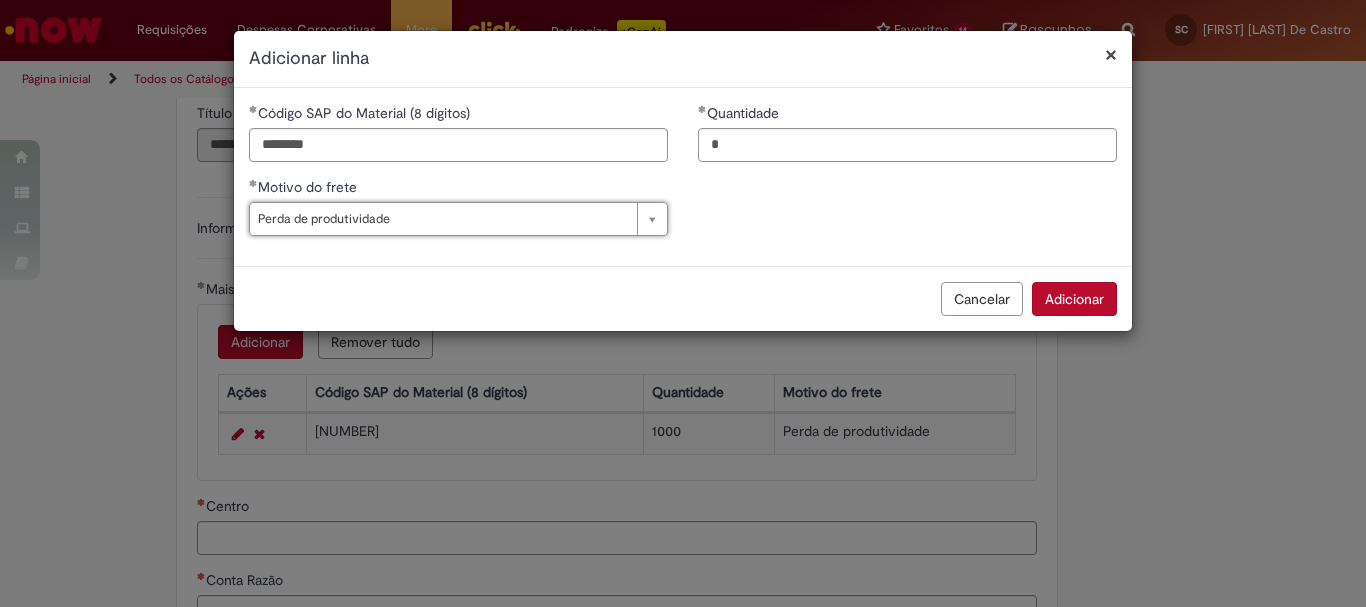 click on "Adicionar" at bounding box center (1074, 299) 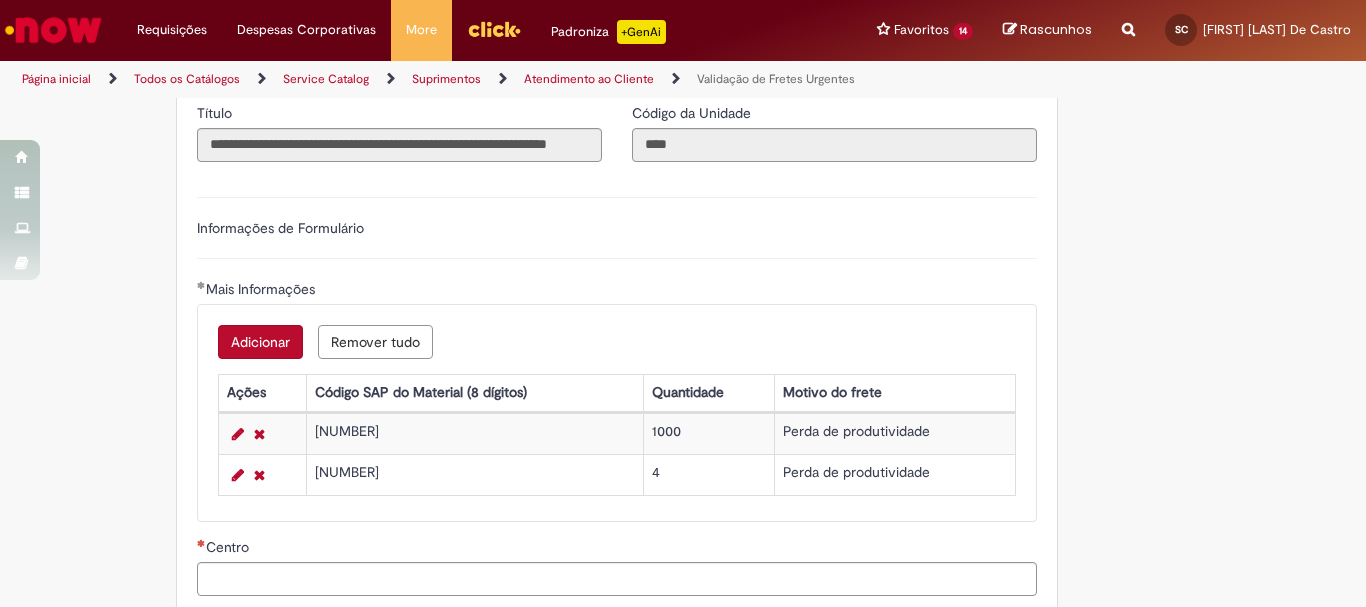 click on "Adicionar" at bounding box center [260, 342] 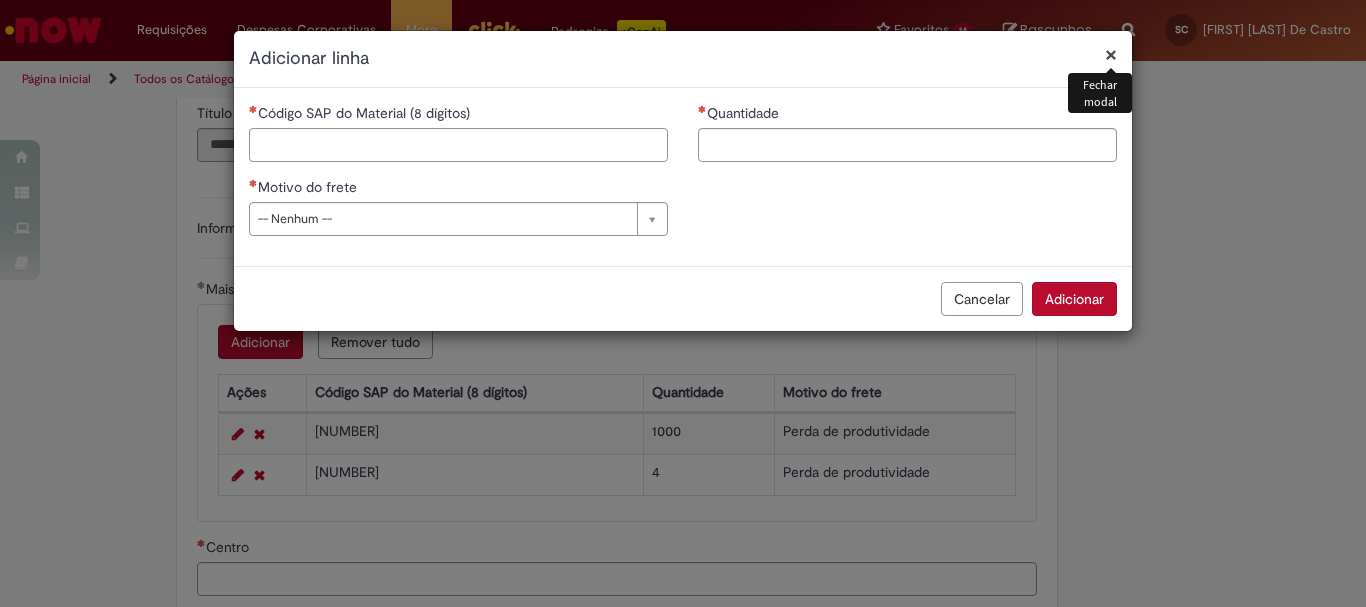 click on "Código SAP do Material (8 dígitos)" at bounding box center [458, 145] 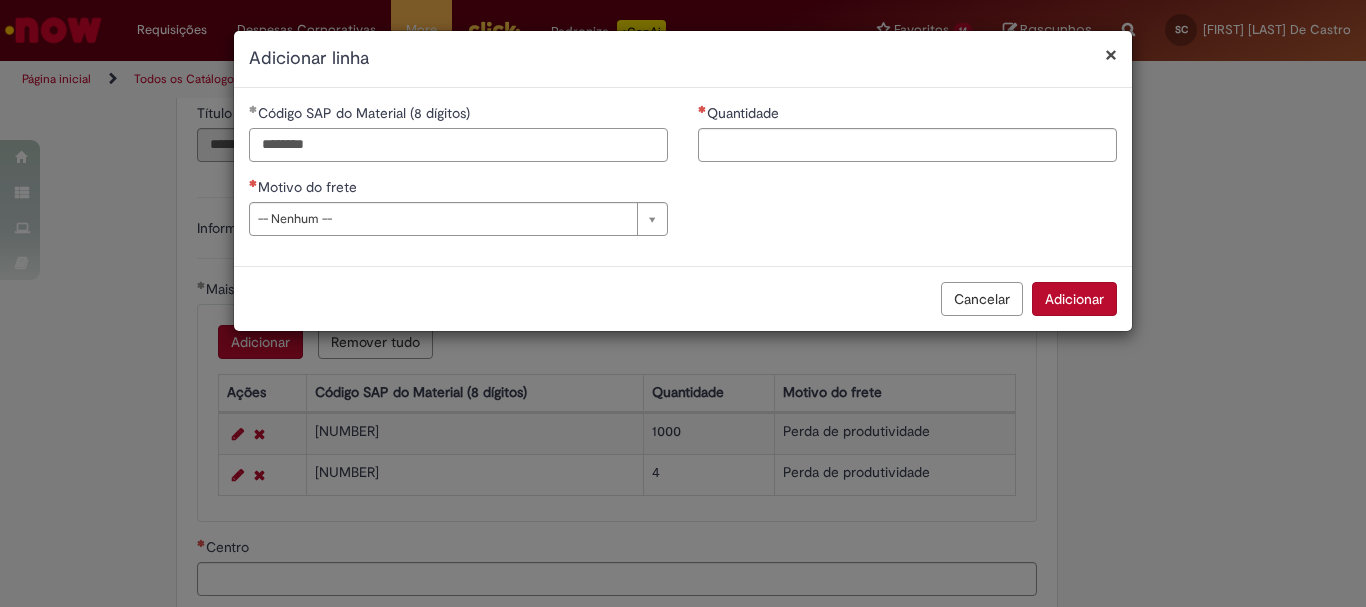 type on "********" 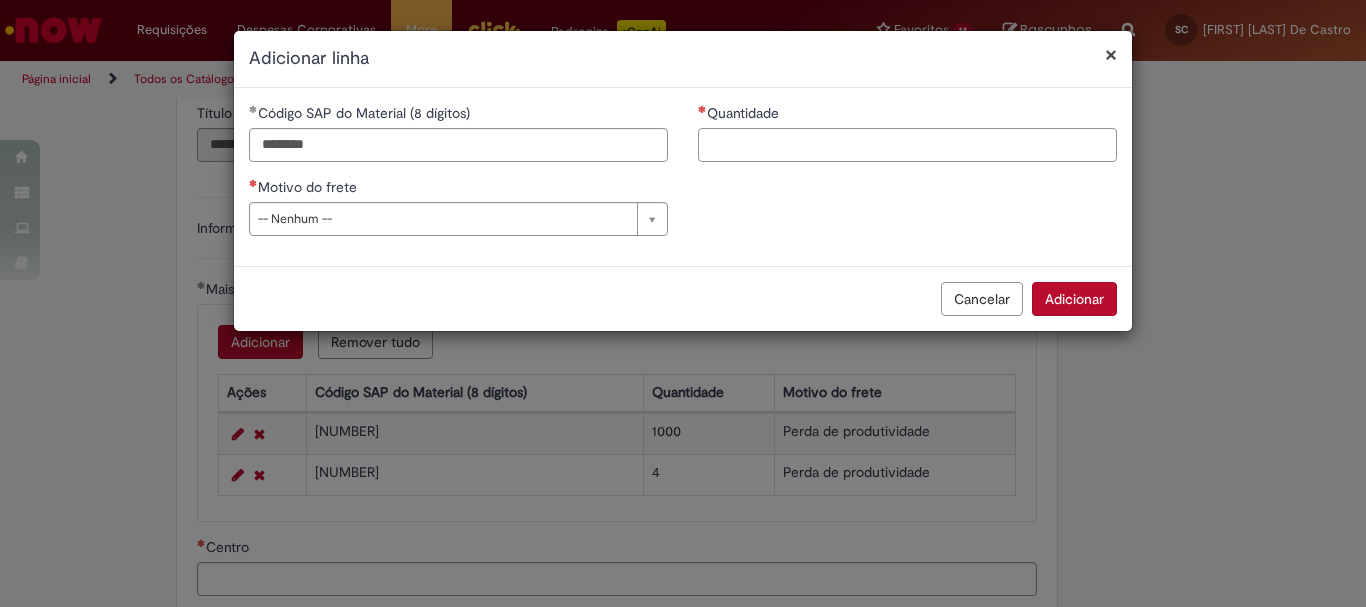 click on "Quantidade" at bounding box center [907, 145] 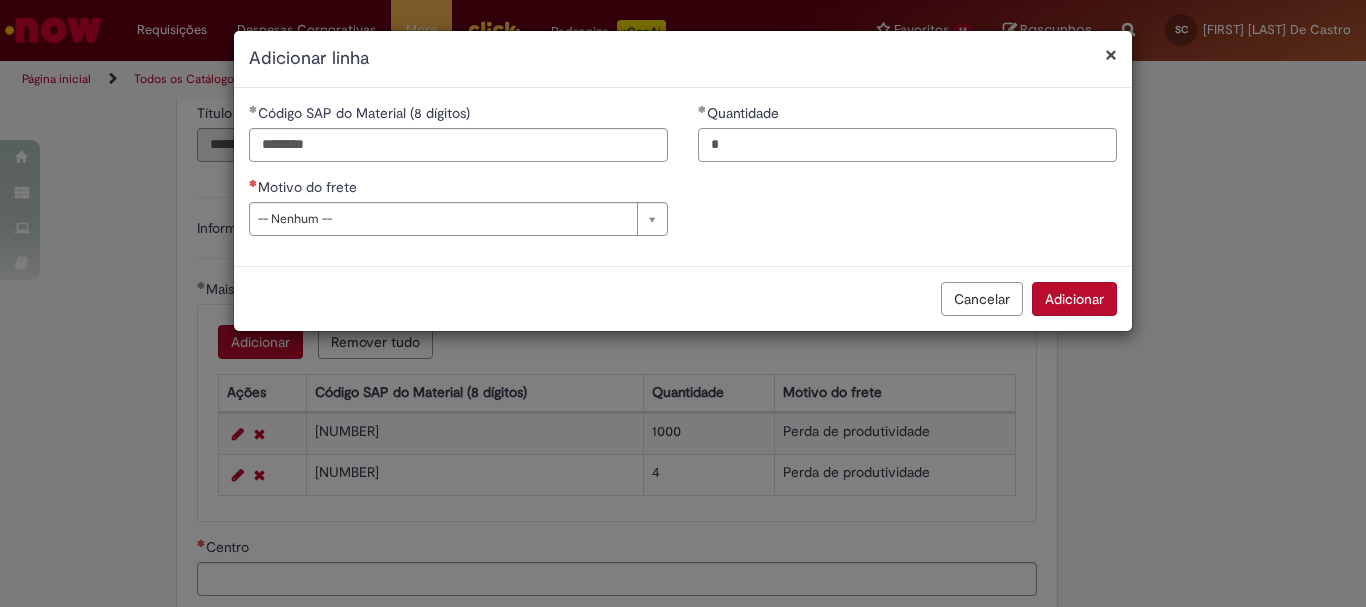 type on "*" 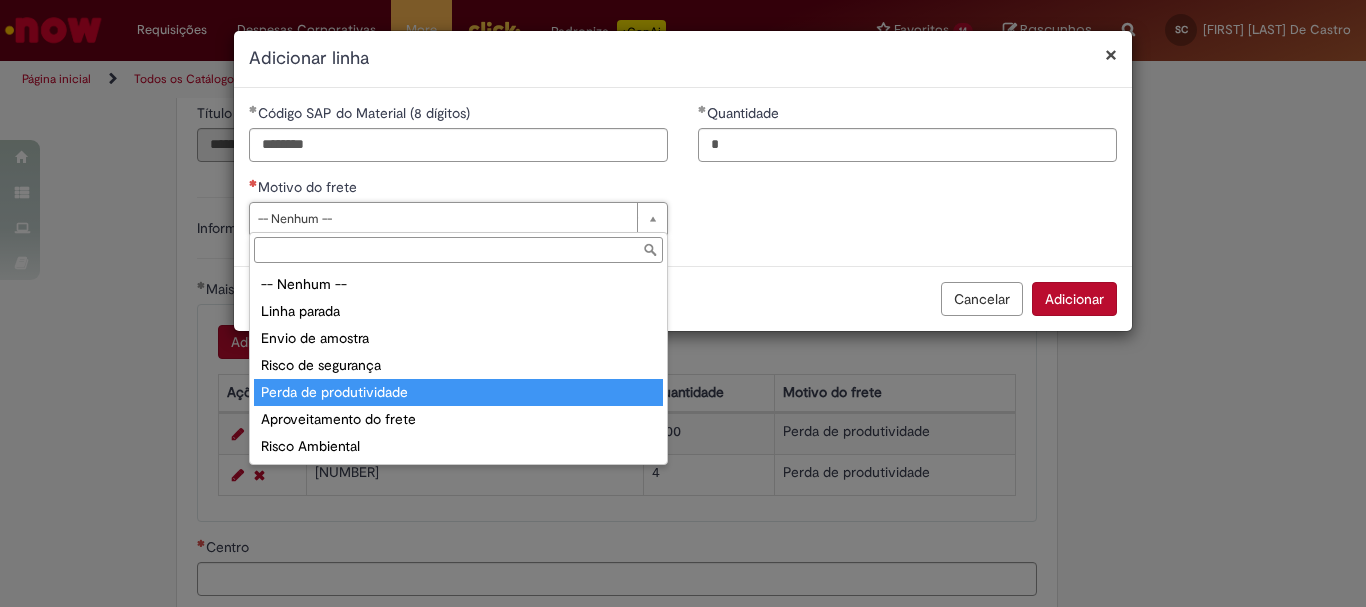 type on "**********" 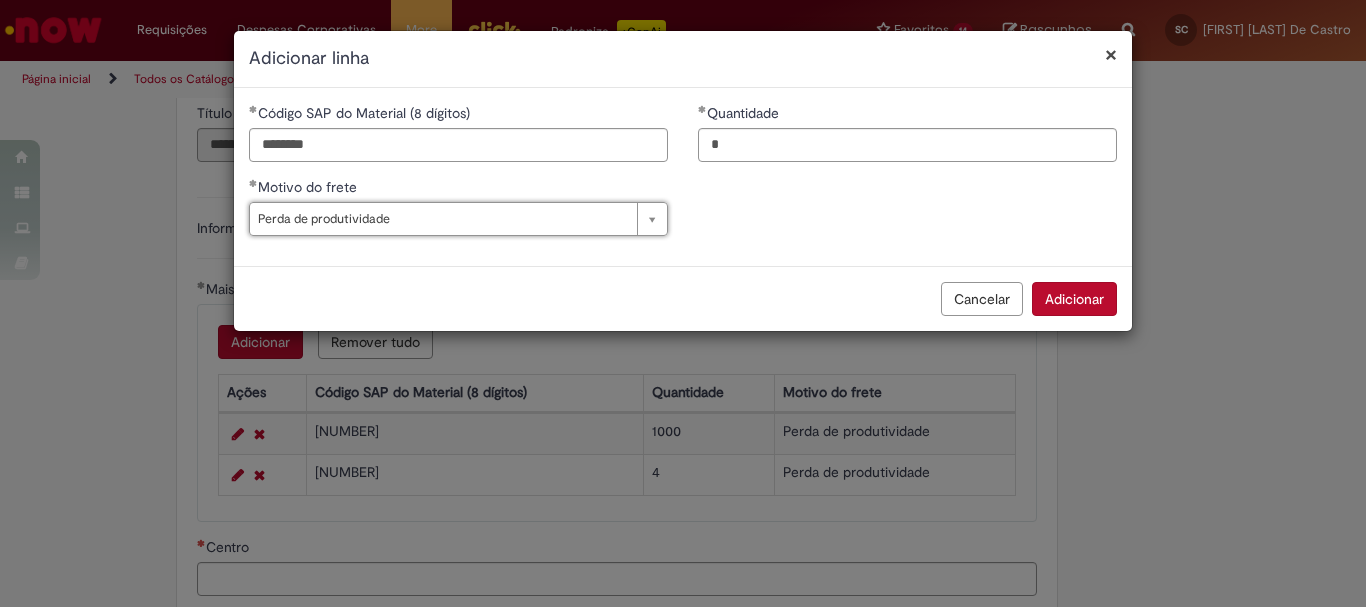 click on "Adicionar" at bounding box center (1074, 299) 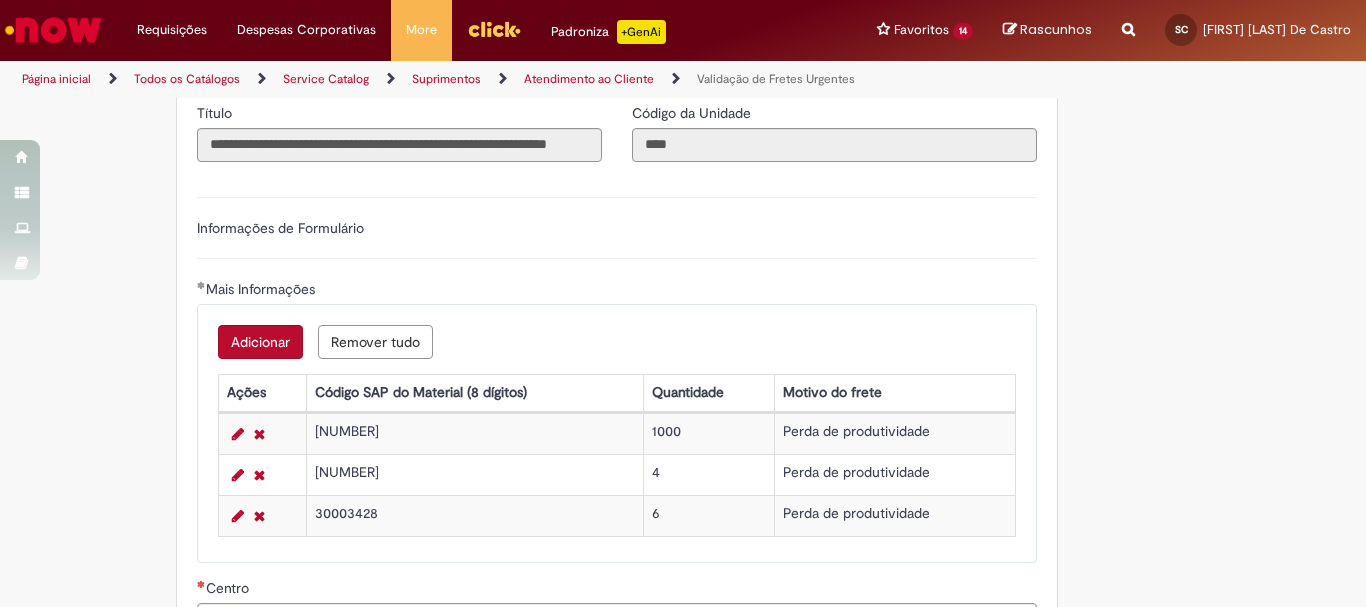 scroll, scrollTop: 1000, scrollLeft: 0, axis: vertical 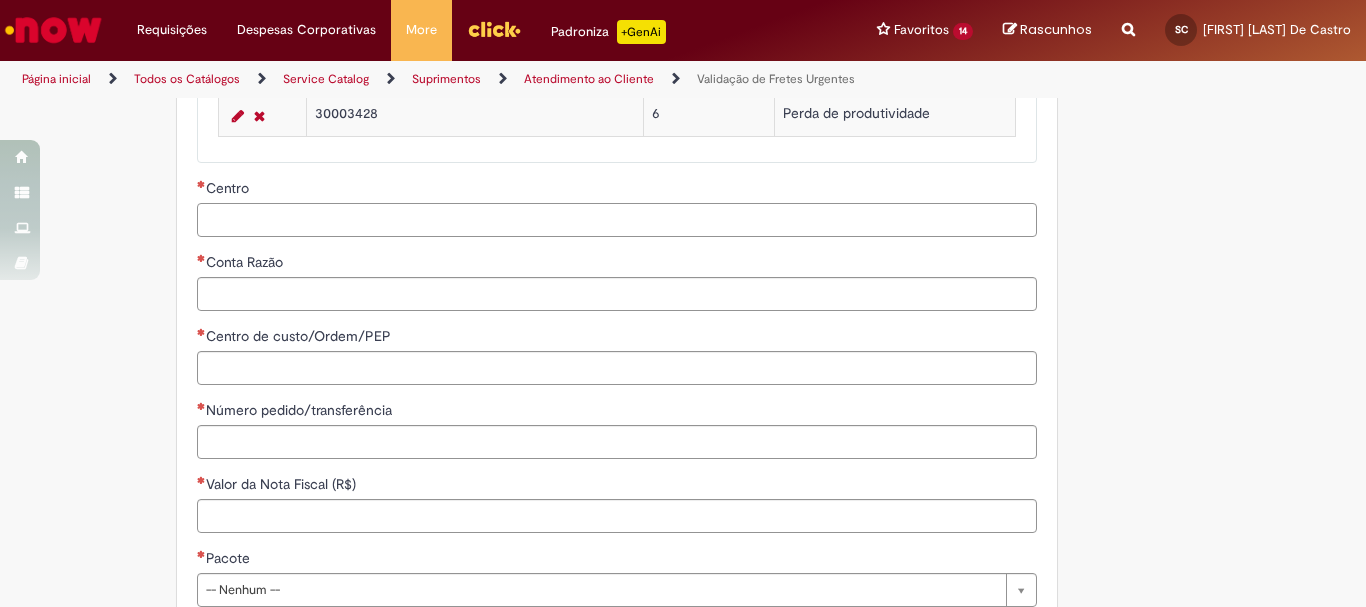 click on "Centro" at bounding box center (617, 220) 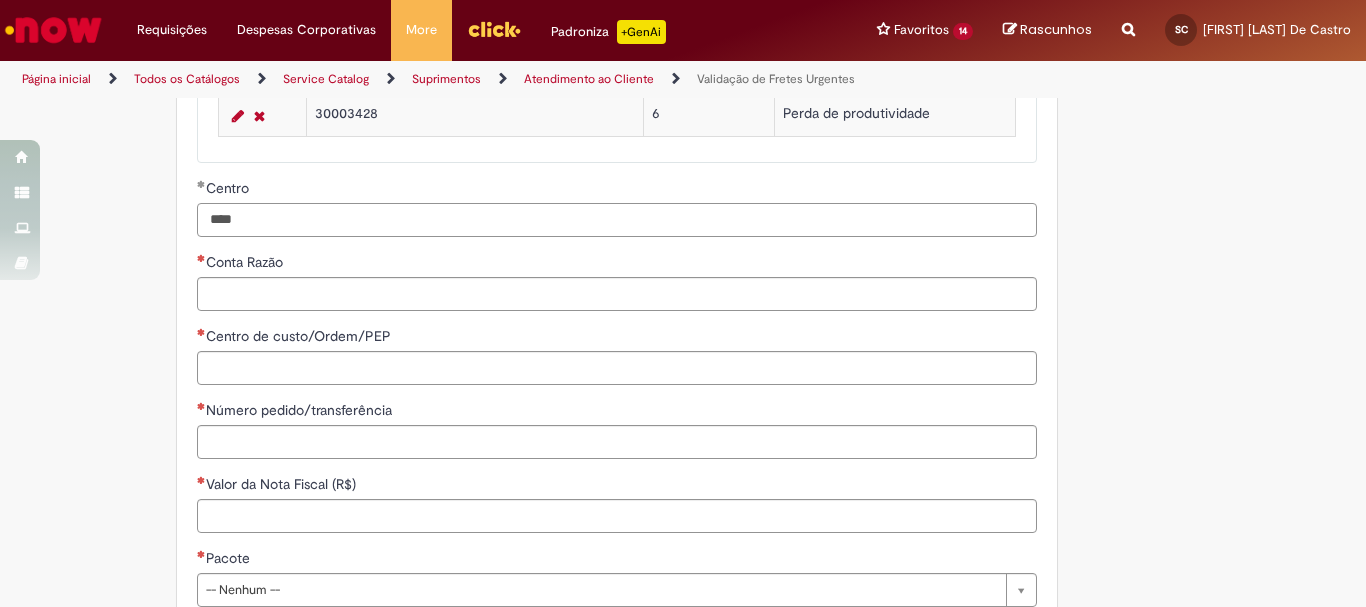 type on "****" 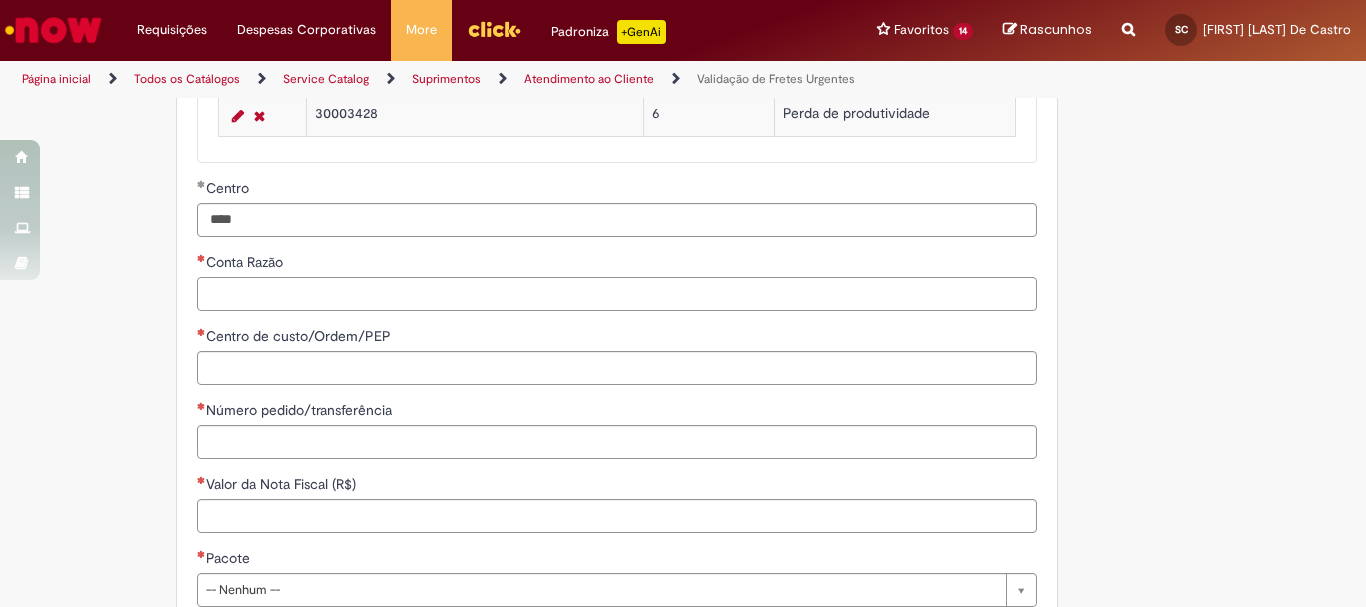 click on "Conta Razão" at bounding box center [617, 294] 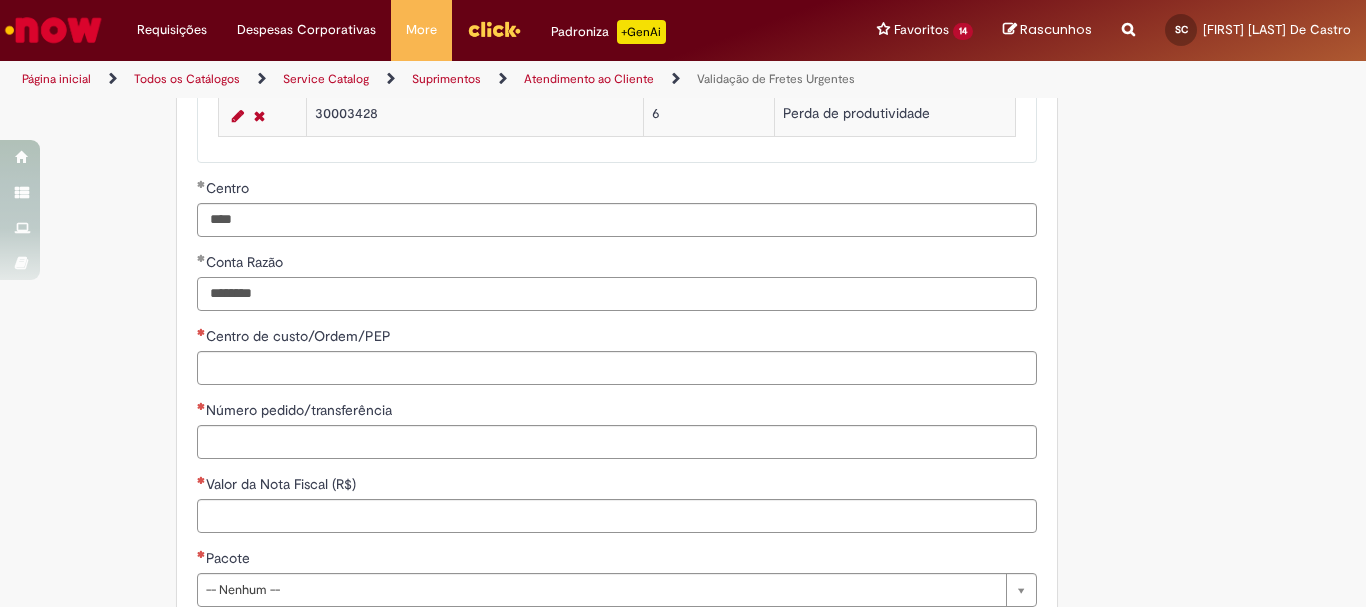 type on "********" 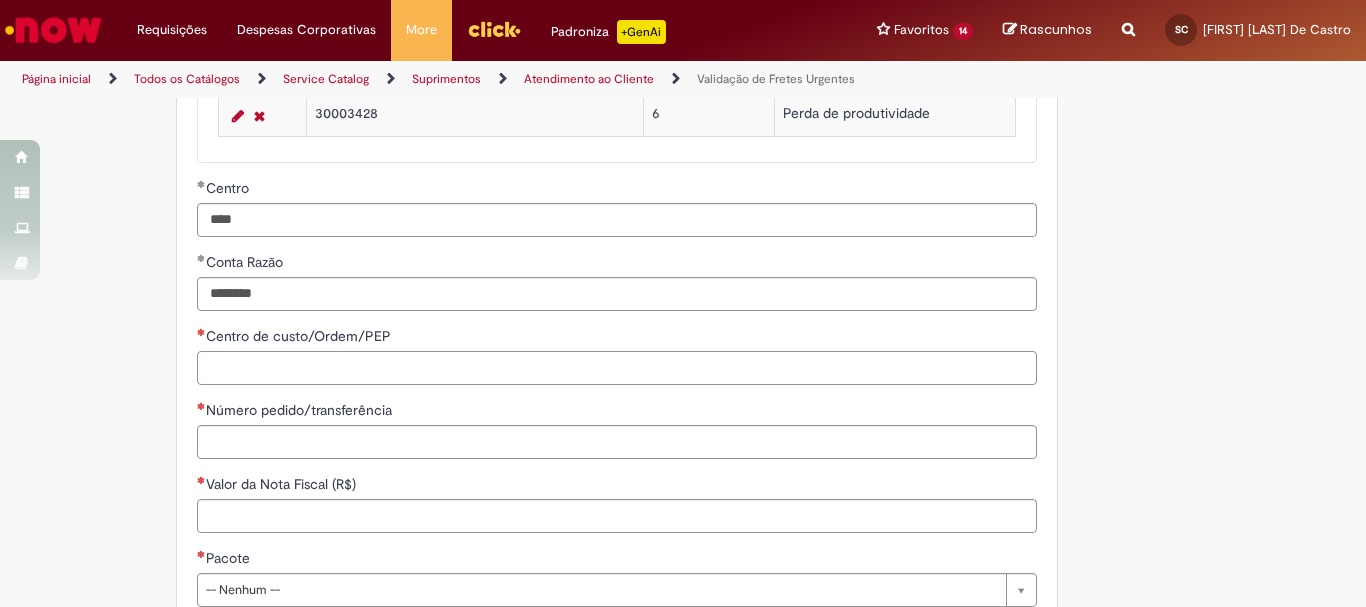 click on "Centro de custo/Ordem/PEP" at bounding box center (617, 368) 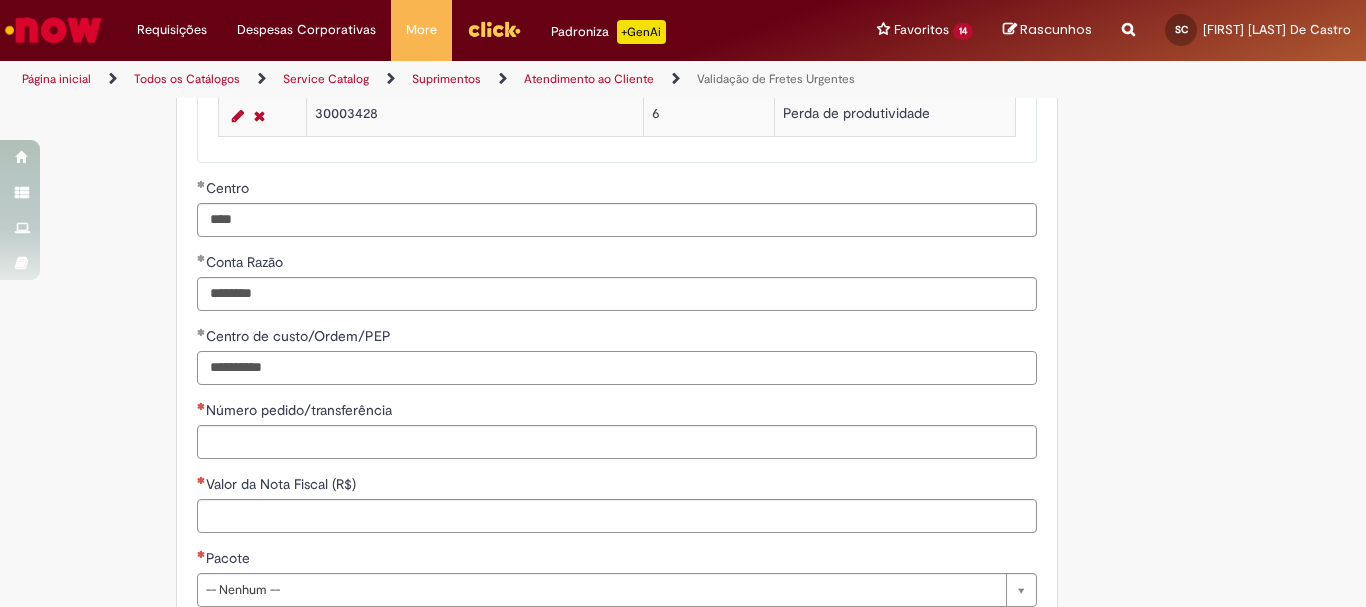 type on "**********" 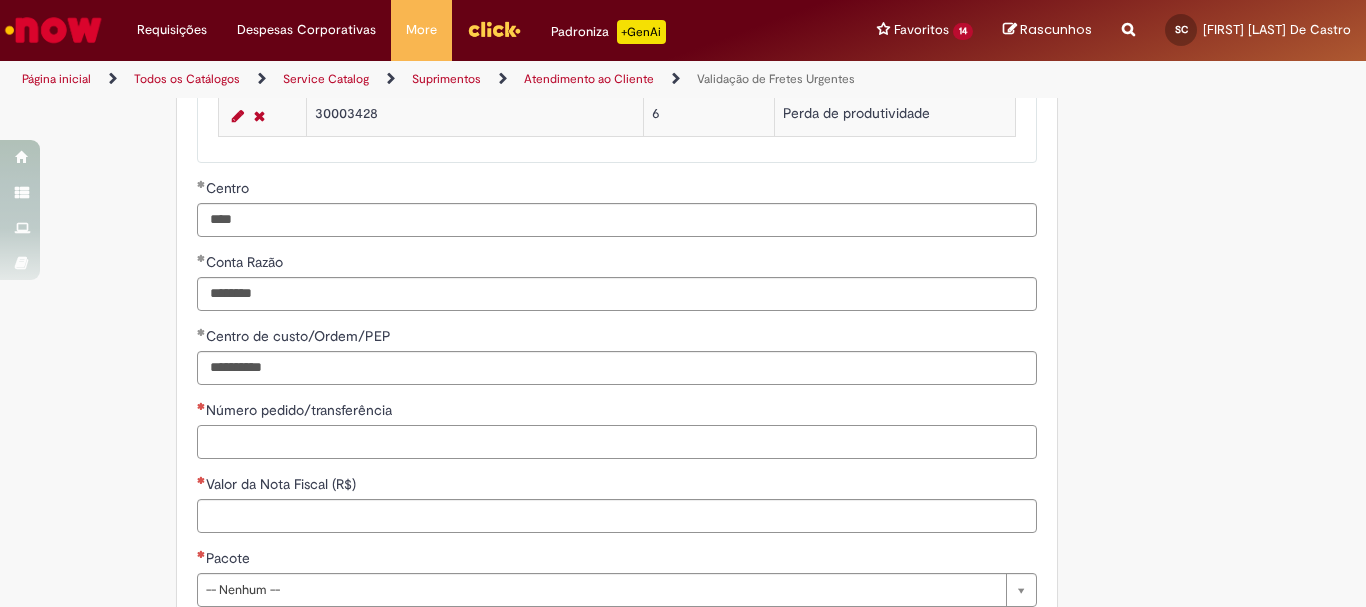 click on "Número pedido/transferência" at bounding box center (617, 442) 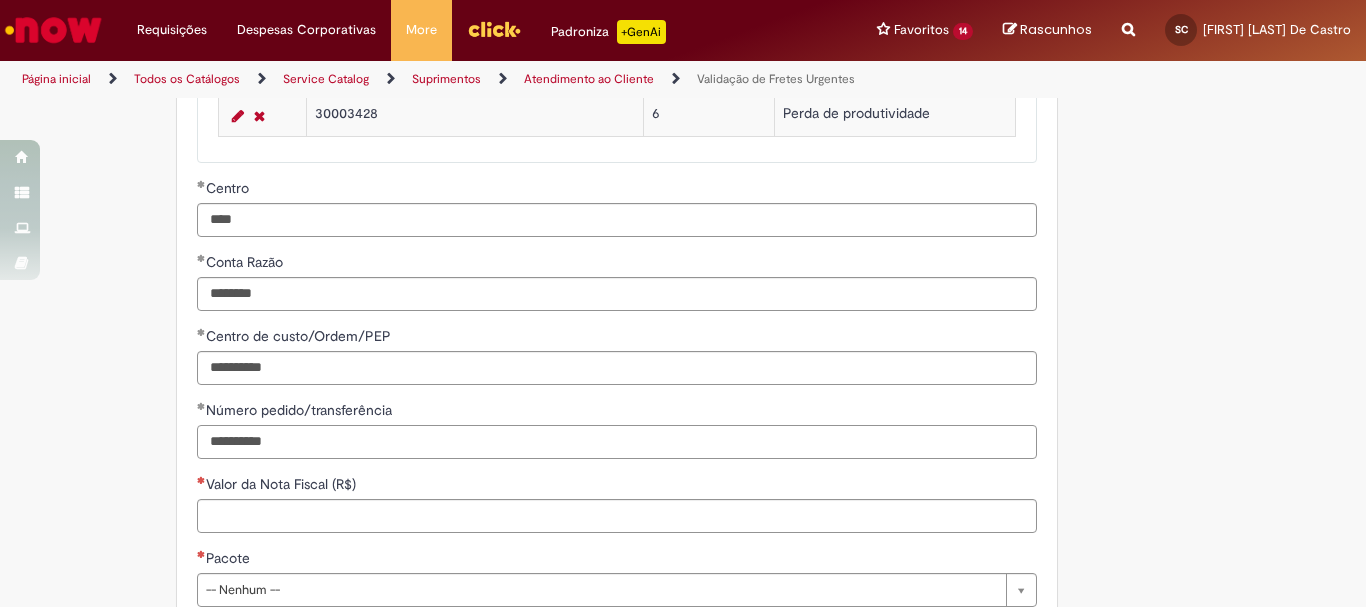 type on "**********" 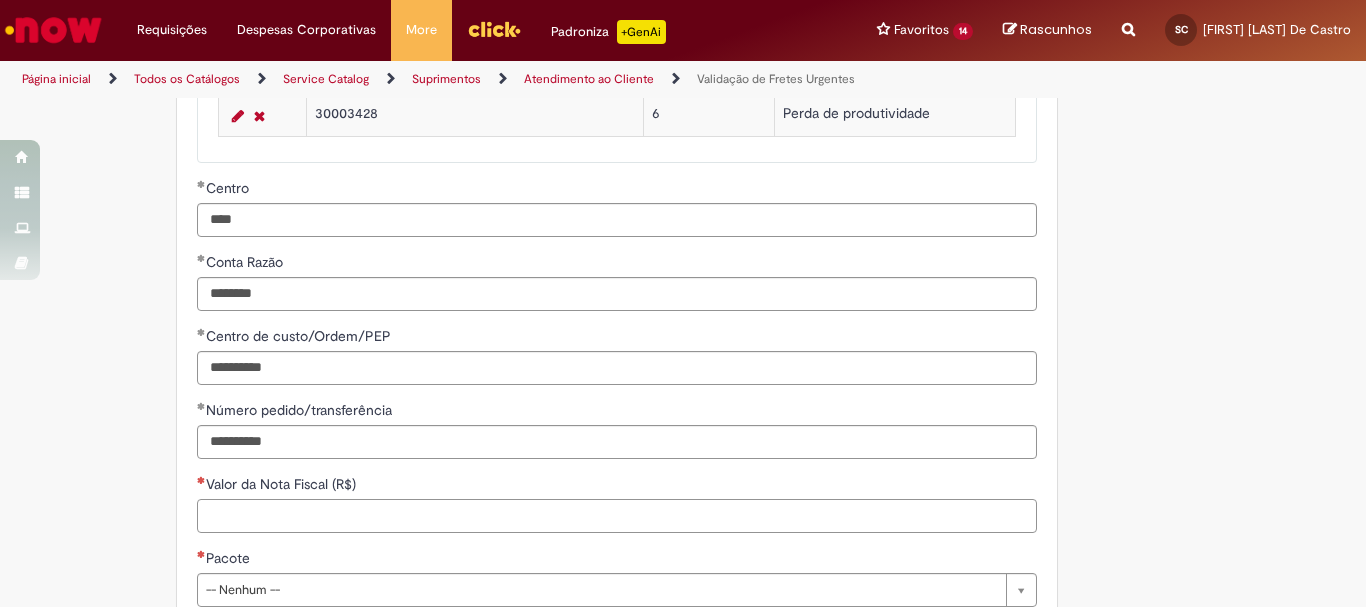 click on "Valor da Nota Fiscal (R$)" at bounding box center [617, 516] 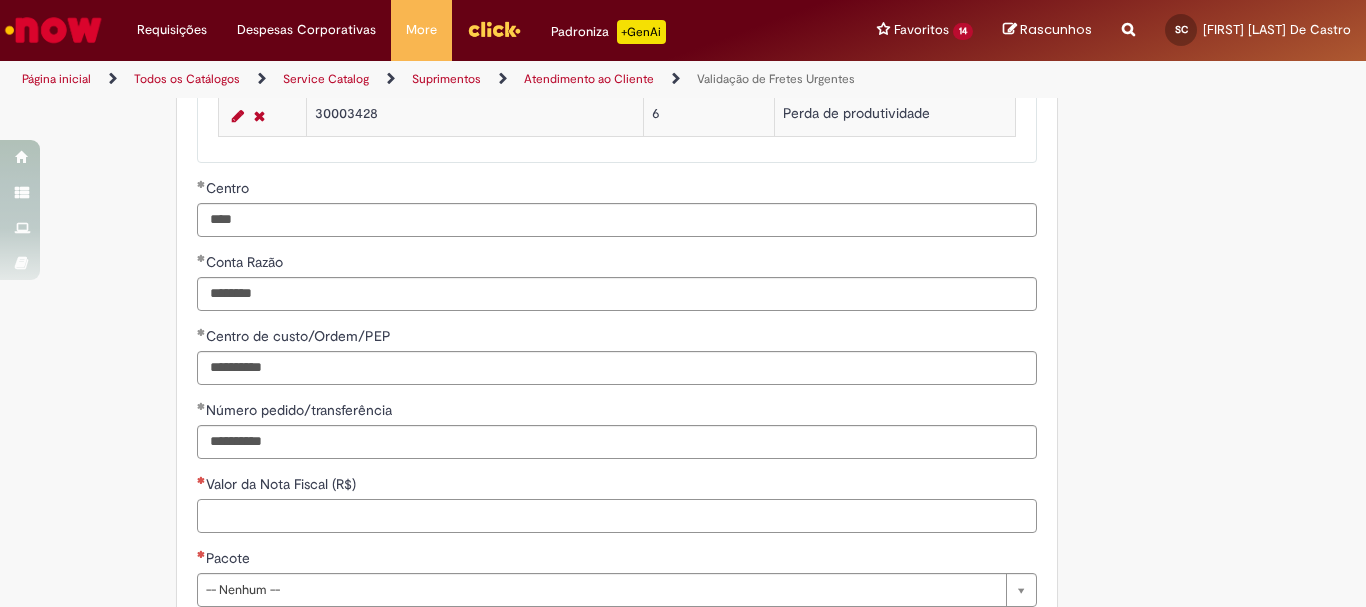 click on "Valor da Nota Fiscal (R$)" at bounding box center [617, 516] 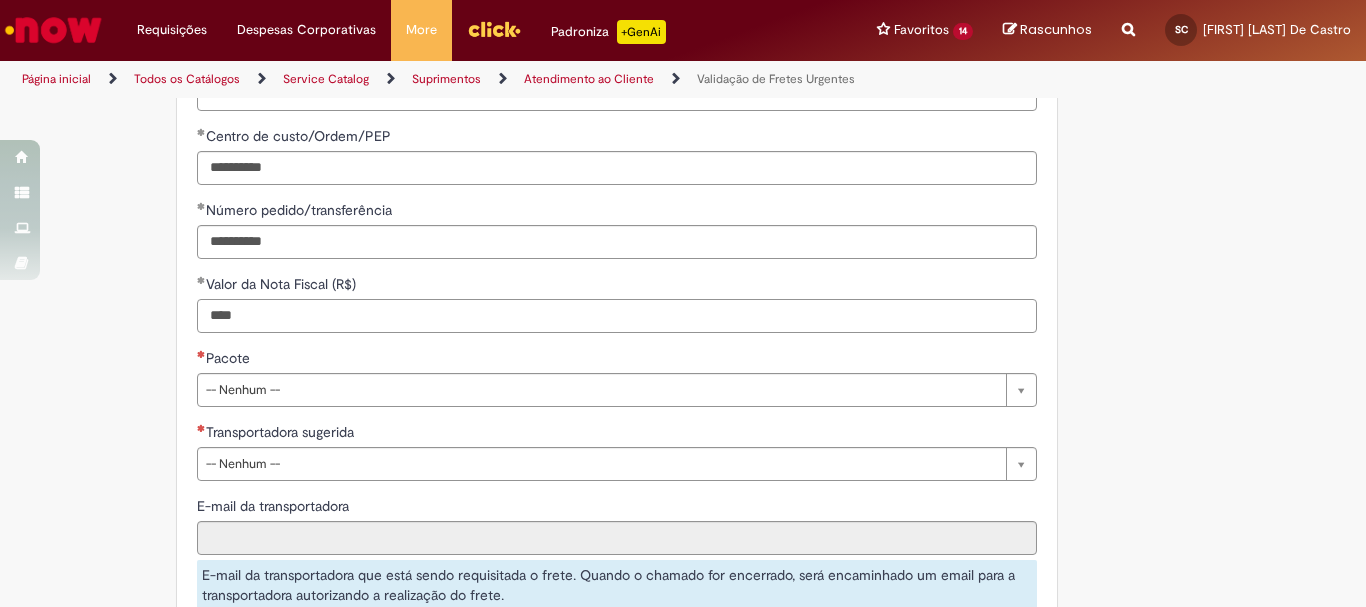 scroll, scrollTop: 1300, scrollLeft: 0, axis: vertical 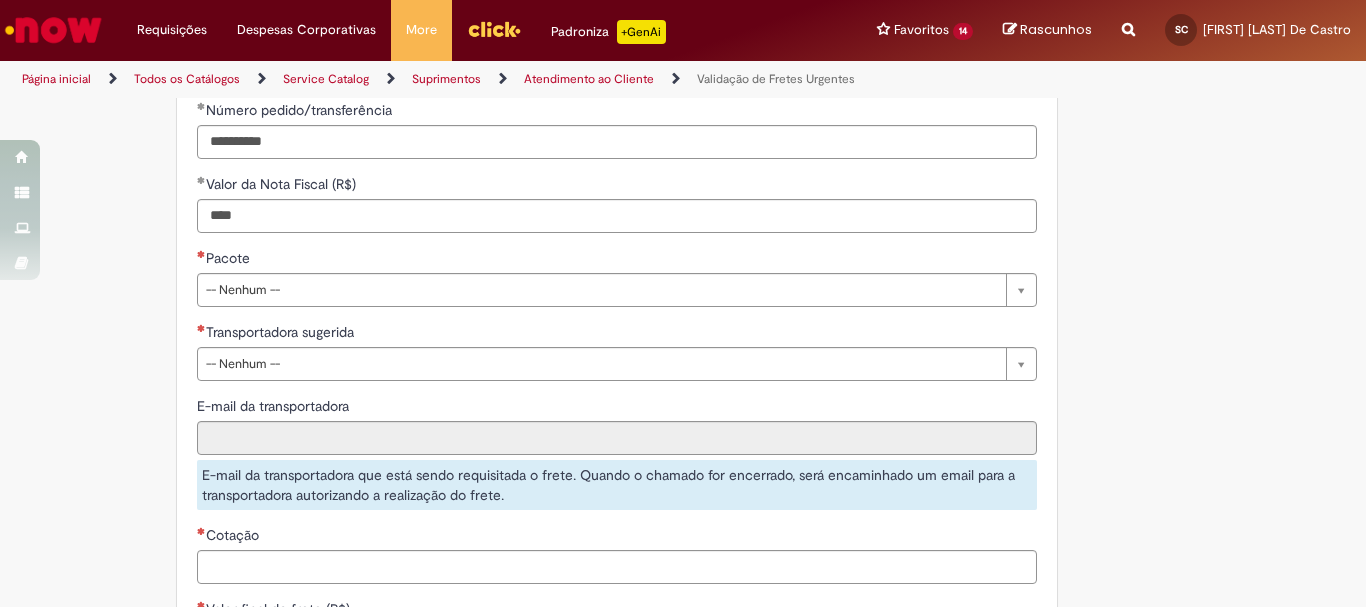 type on "**********" 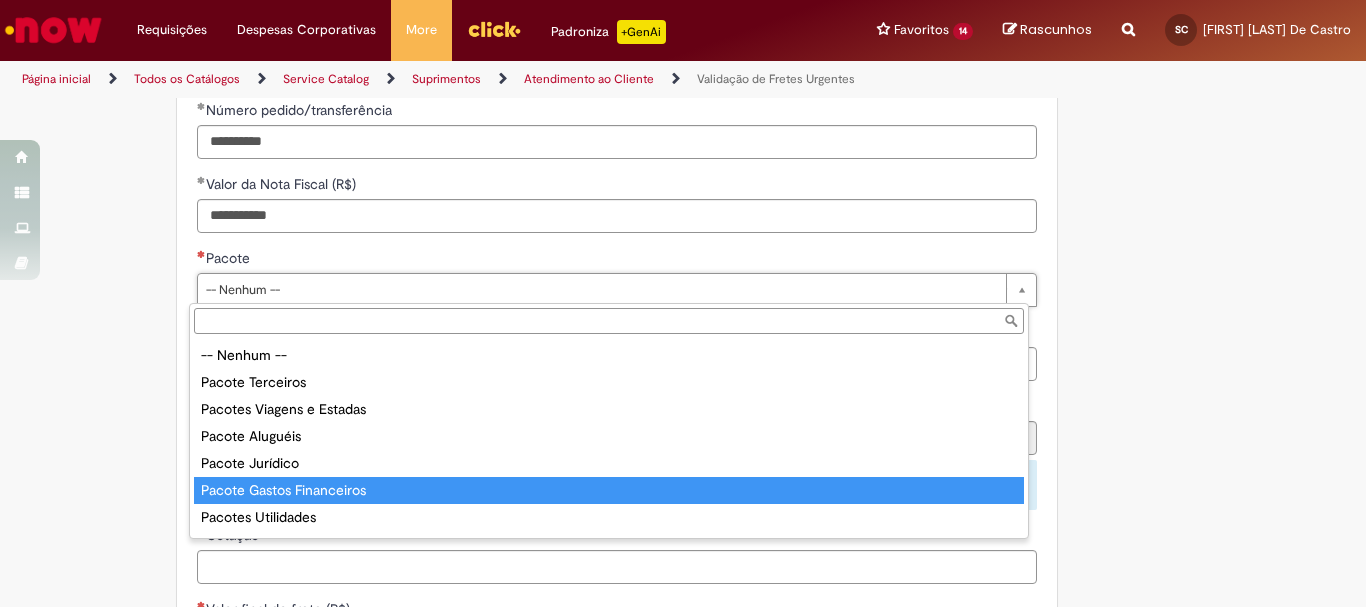 scroll, scrollTop: 105, scrollLeft: 0, axis: vertical 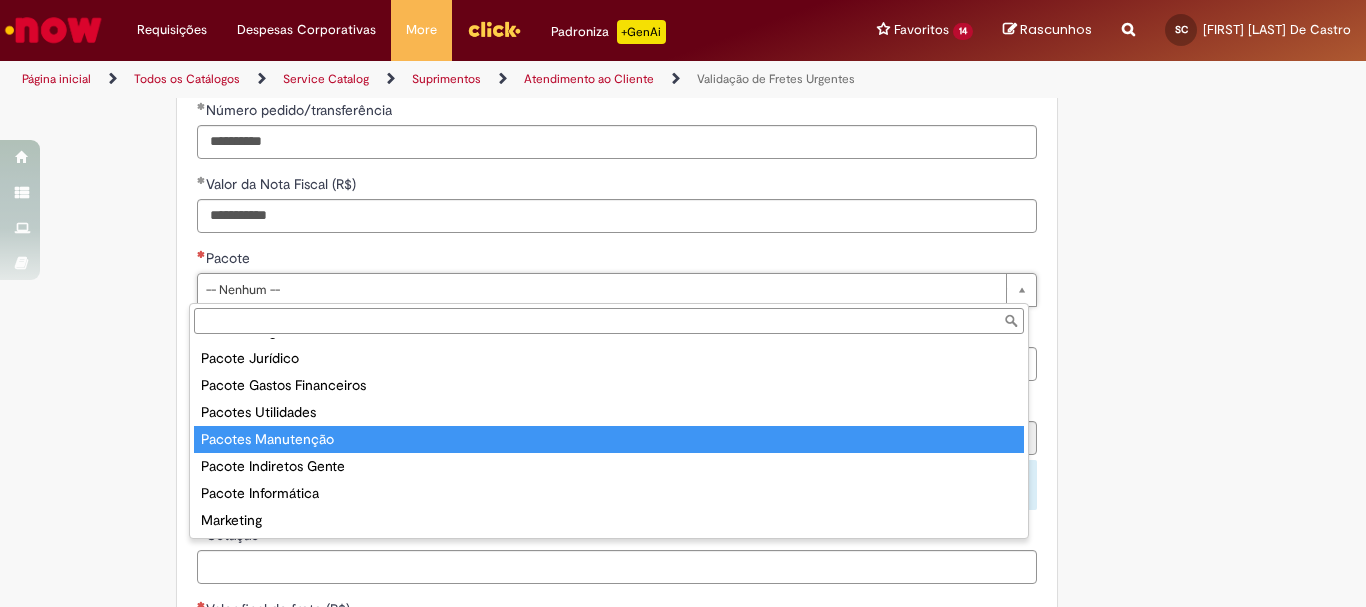 type on "**********" 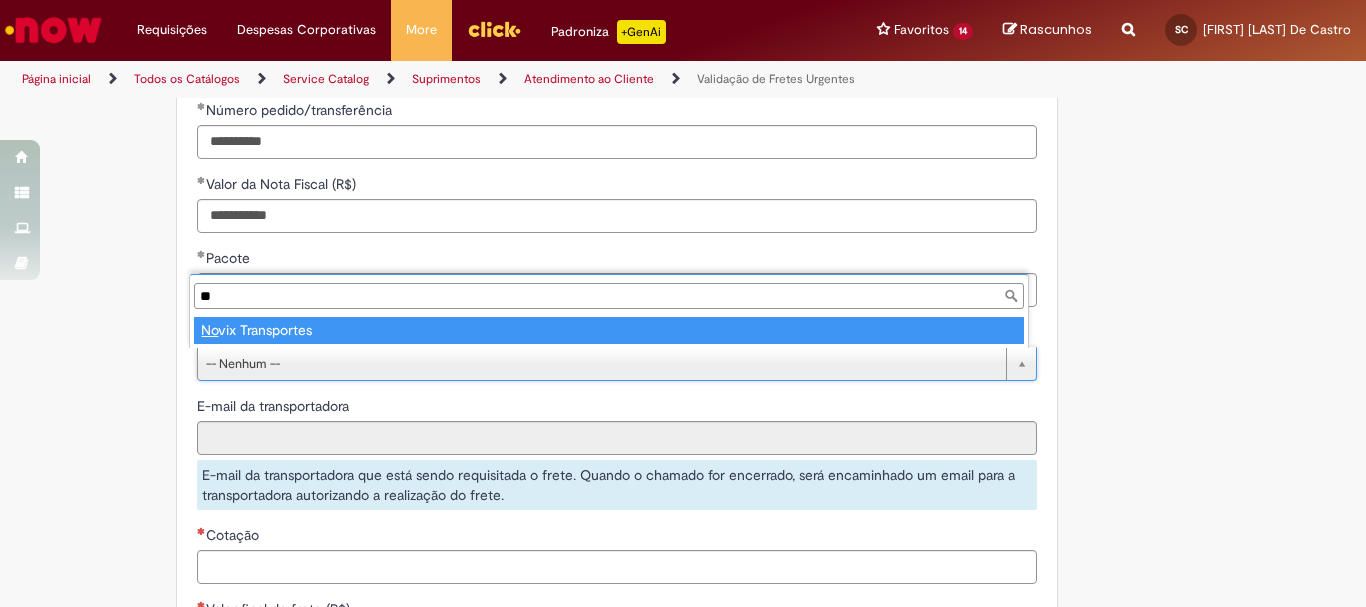 type on "***" 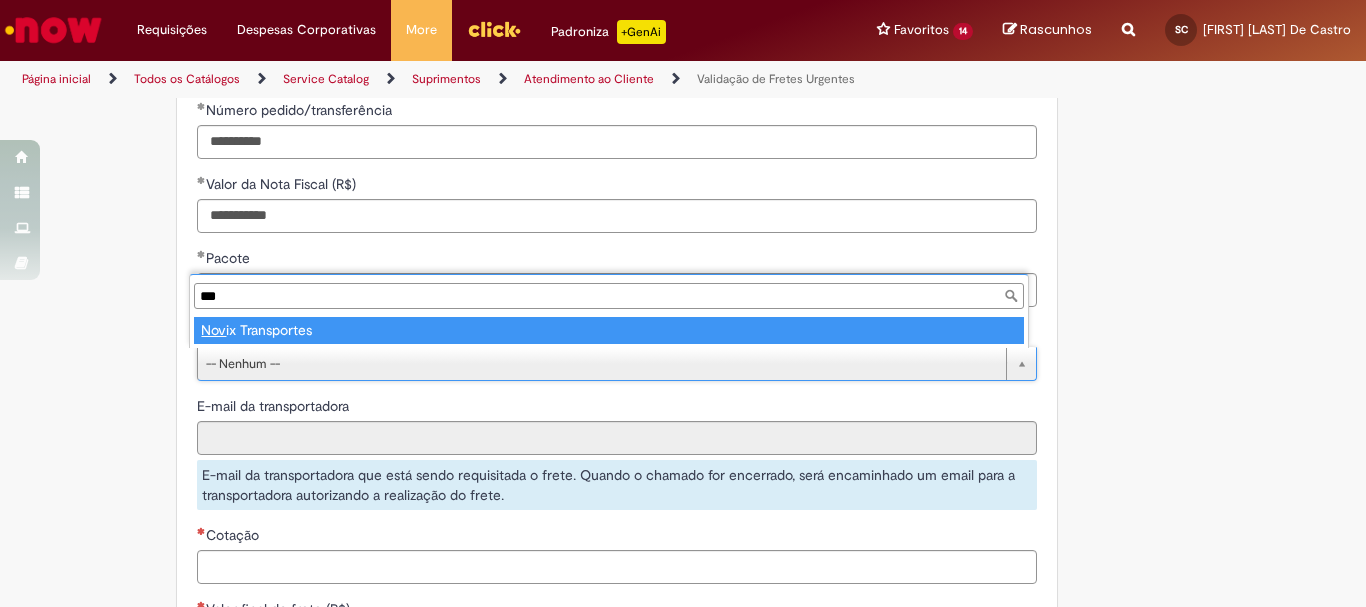 type on "**********" 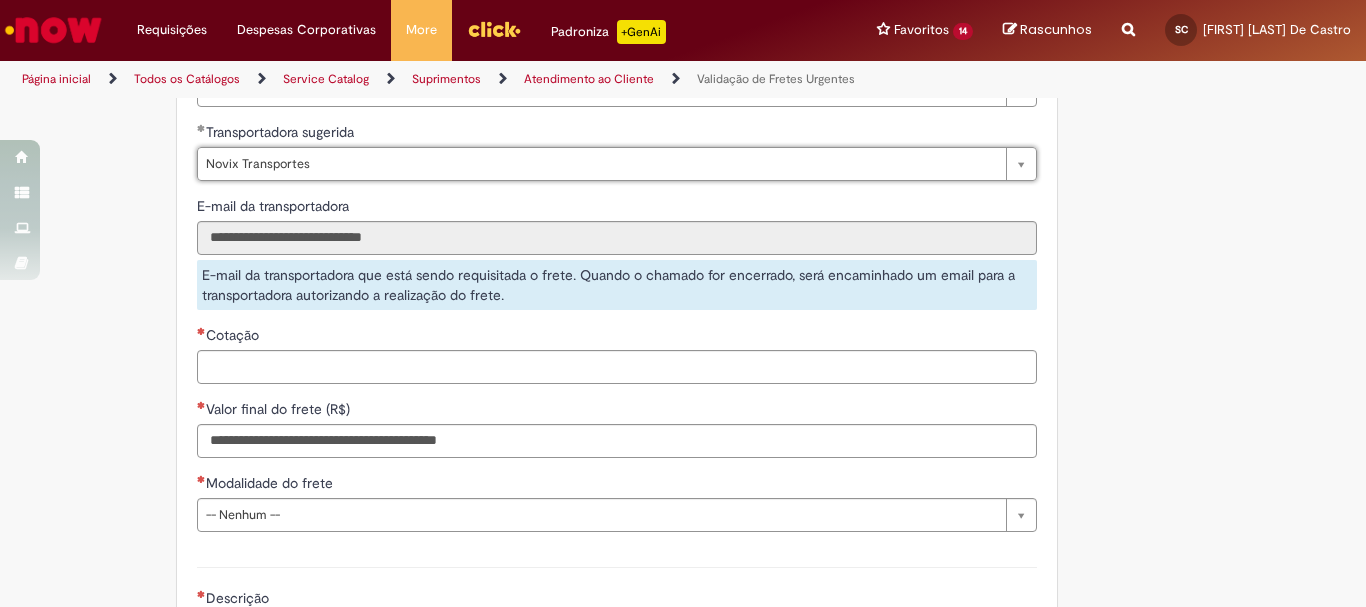 scroll, scrollTop: 1600, scrollLeft: 0, axis: vertical 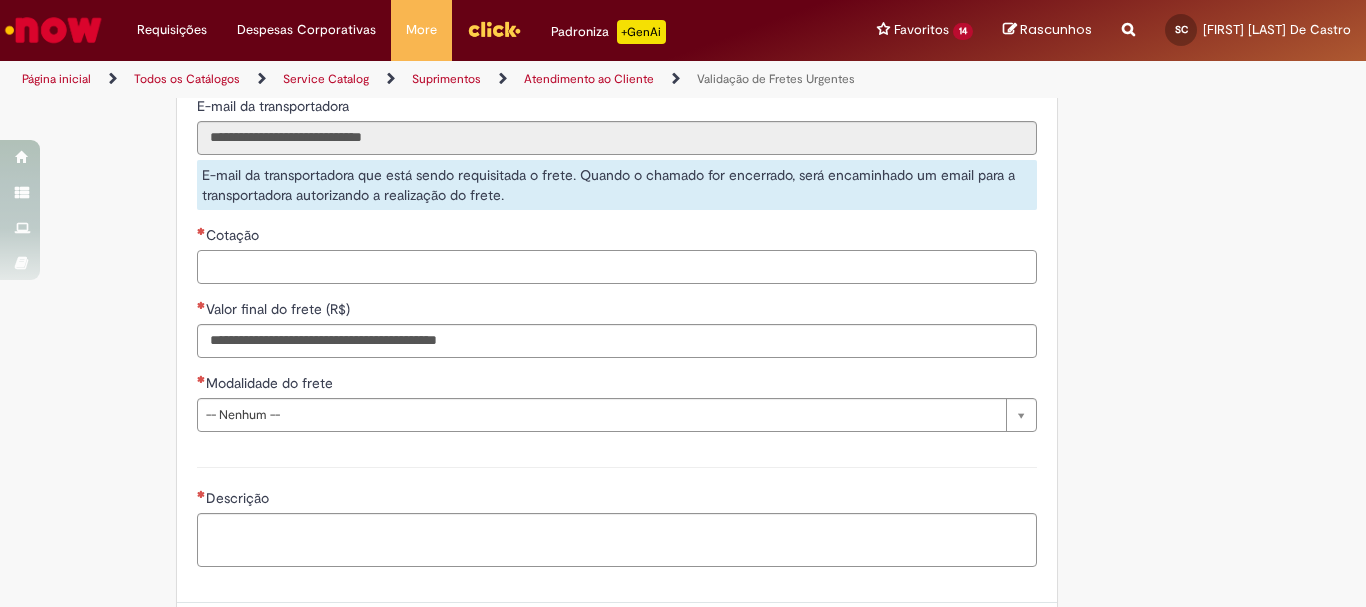 click on "Cotação" at bounding box center (617, 267) 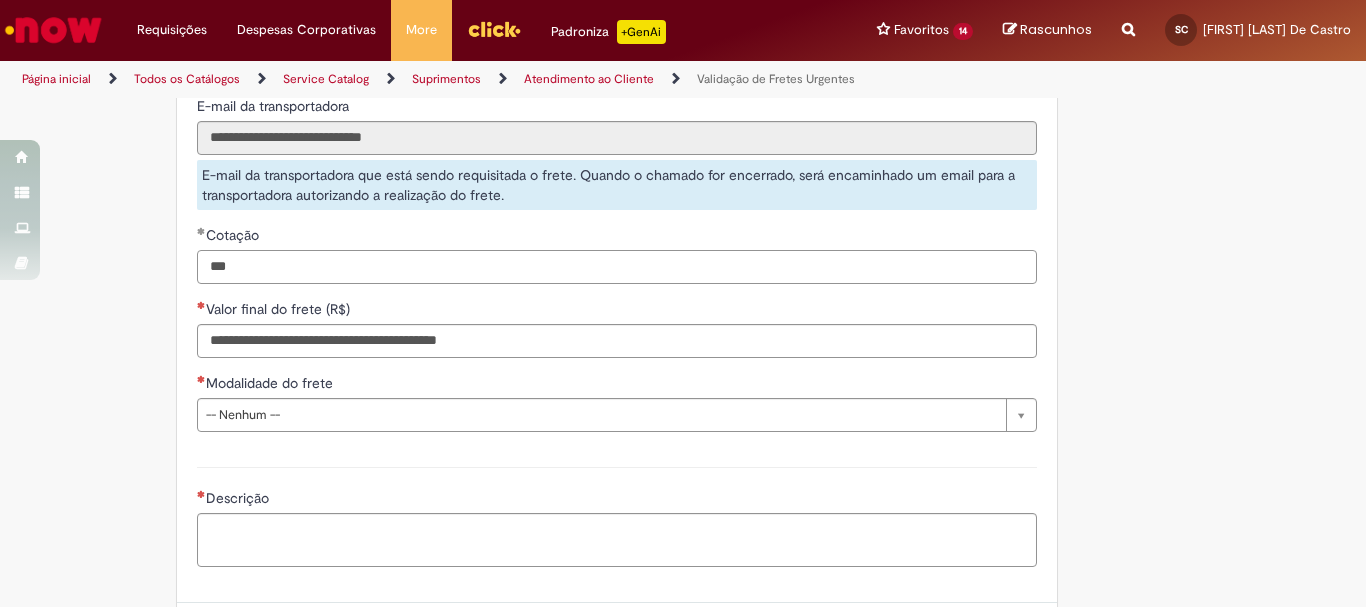 type on "***" 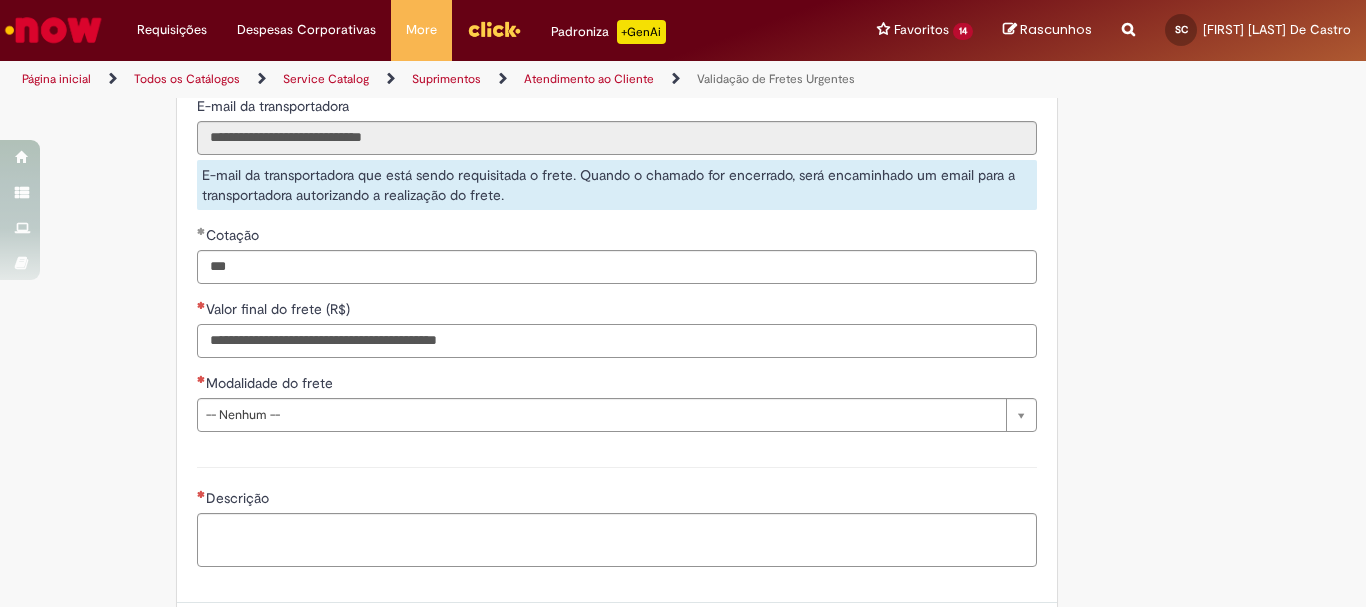 click on "Valor final do frete (R$)" at bounding box center [617, 341] 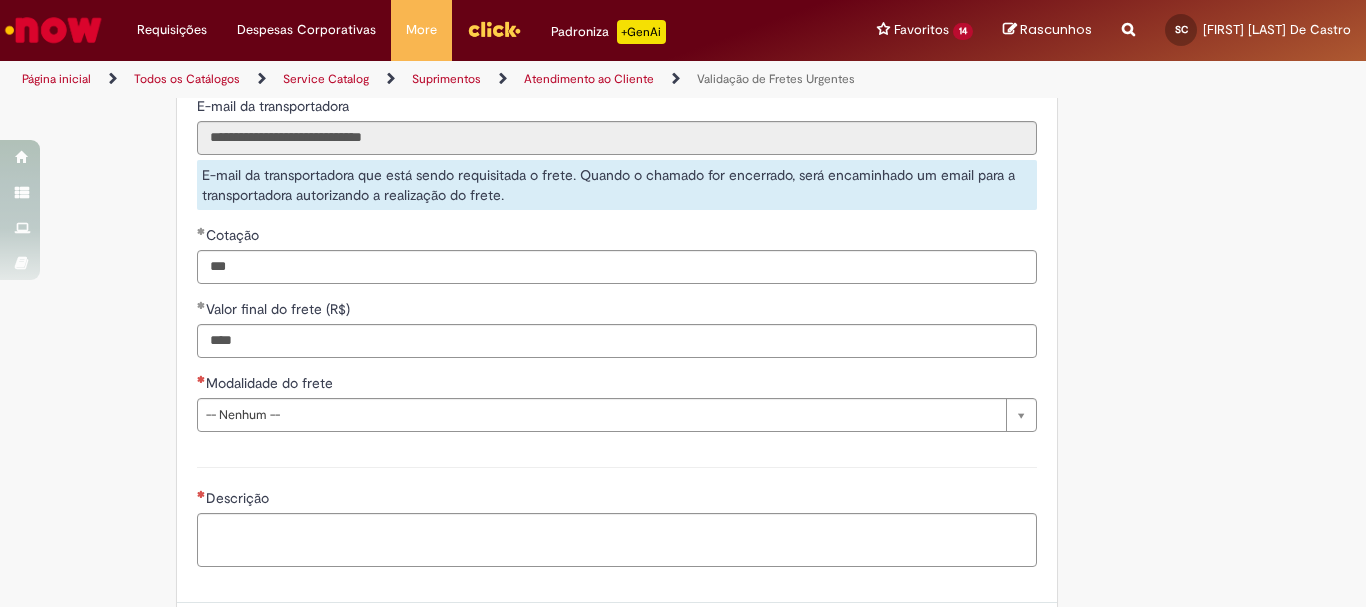 type on "**********" 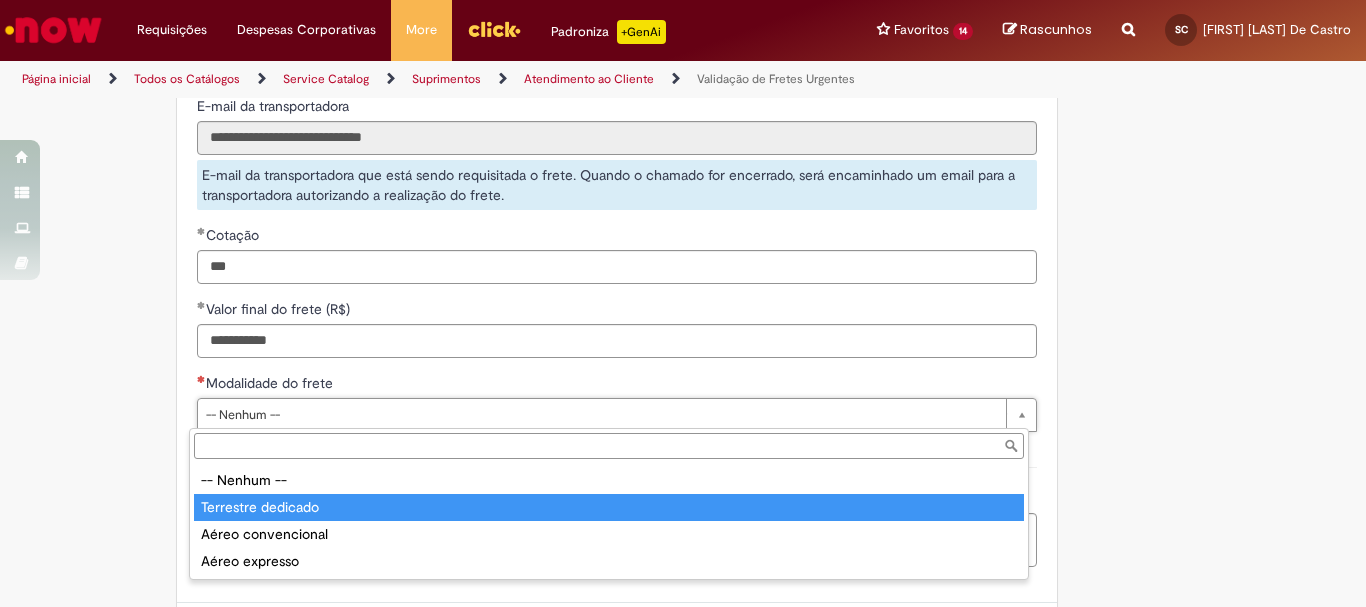 type on "**********" 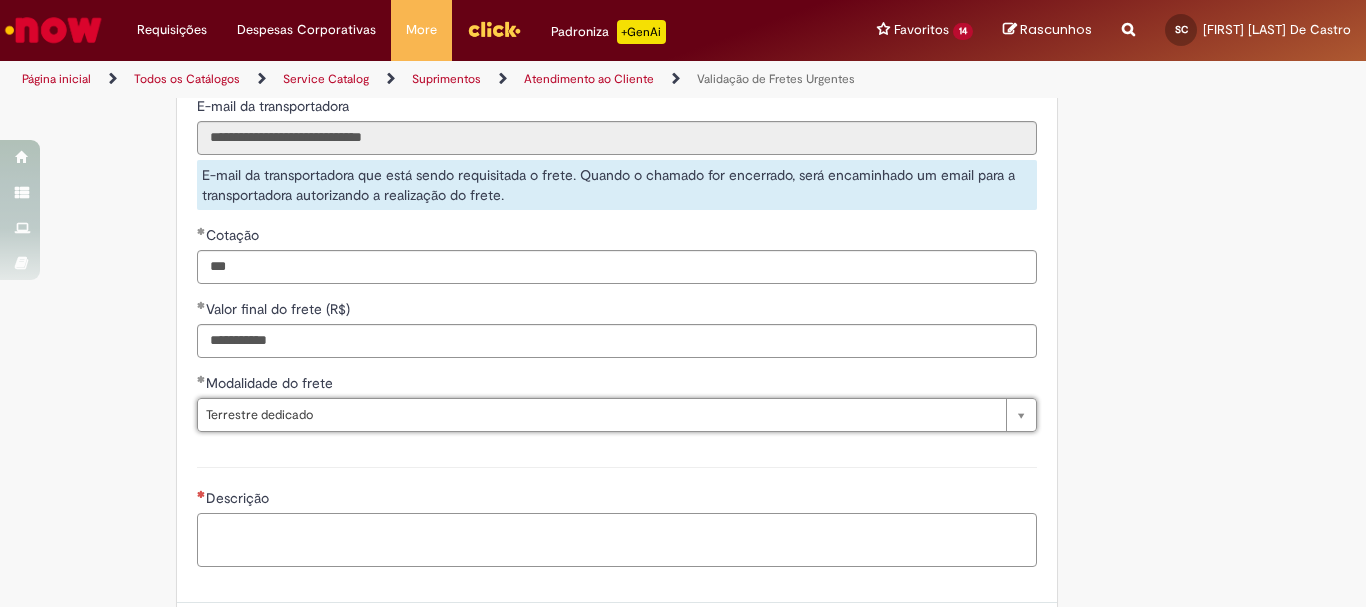 click on "Descrição" at bounding box center (617, 540) 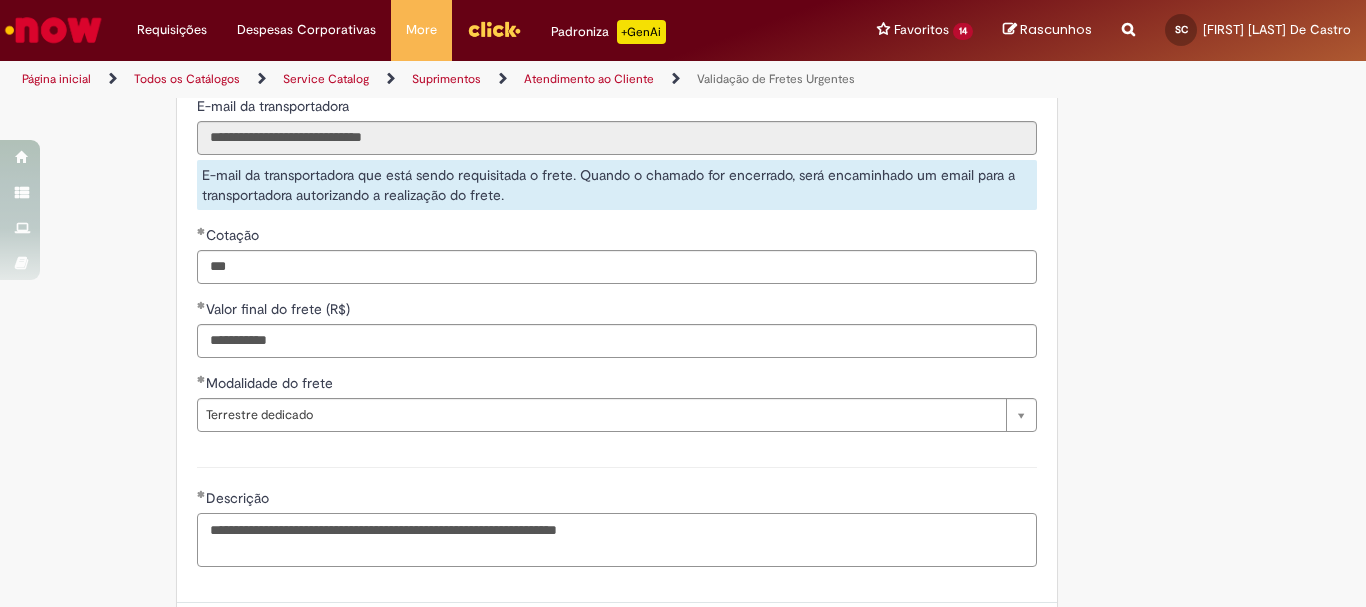 click on "**********" at bounding box center [617, 540] 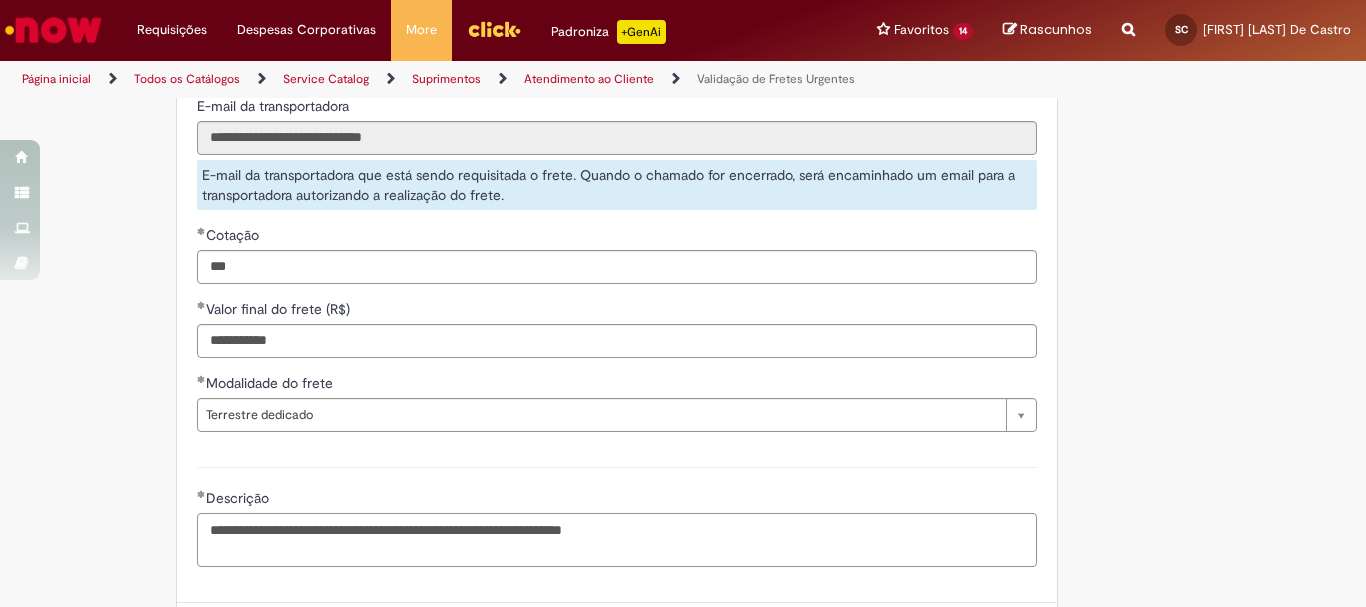 click on "**********" at bounding box center (617, 540) 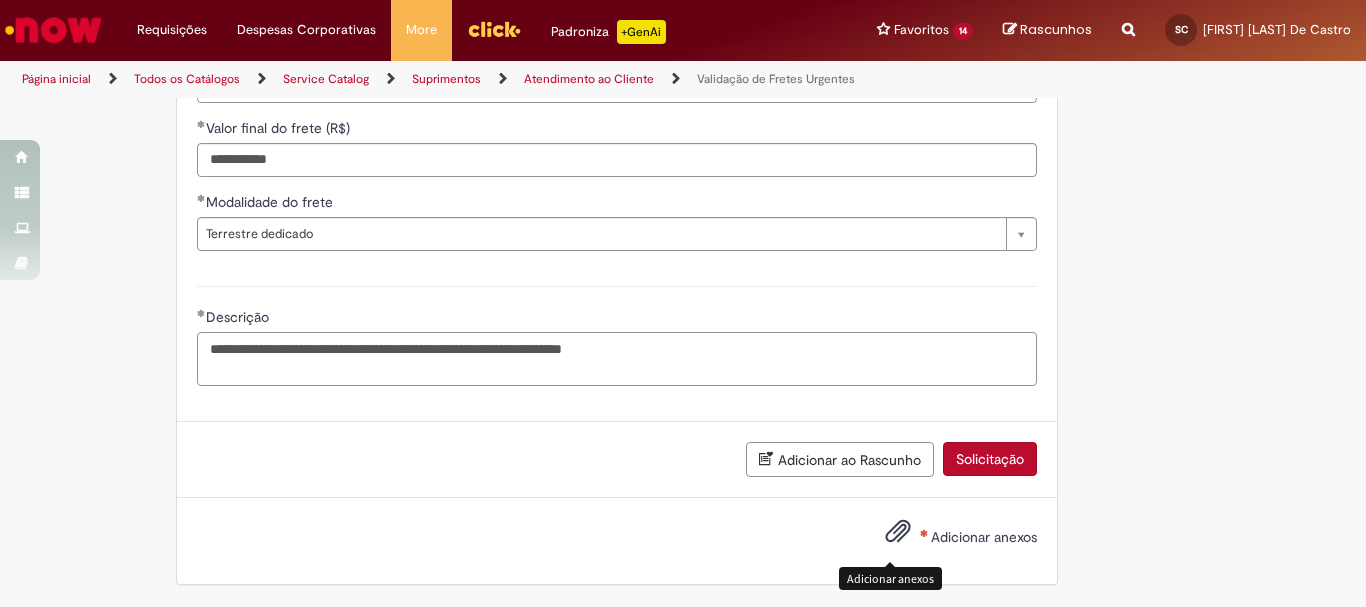 type on "**********" 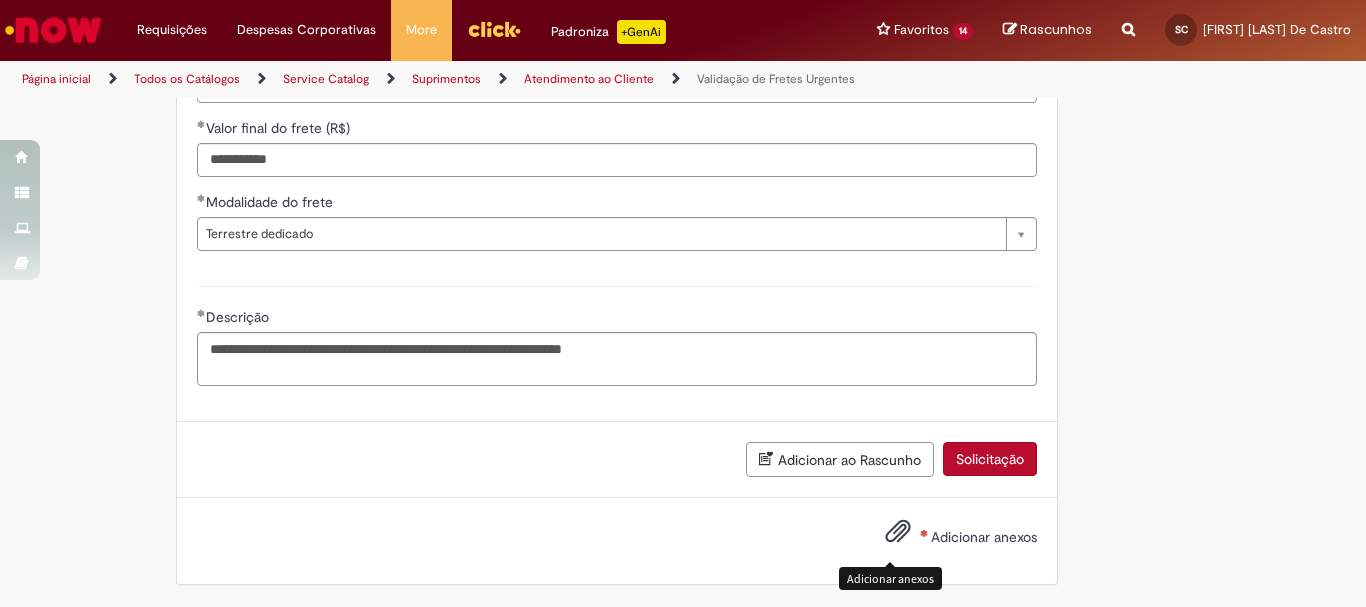 click at bounding box center [898, 532] 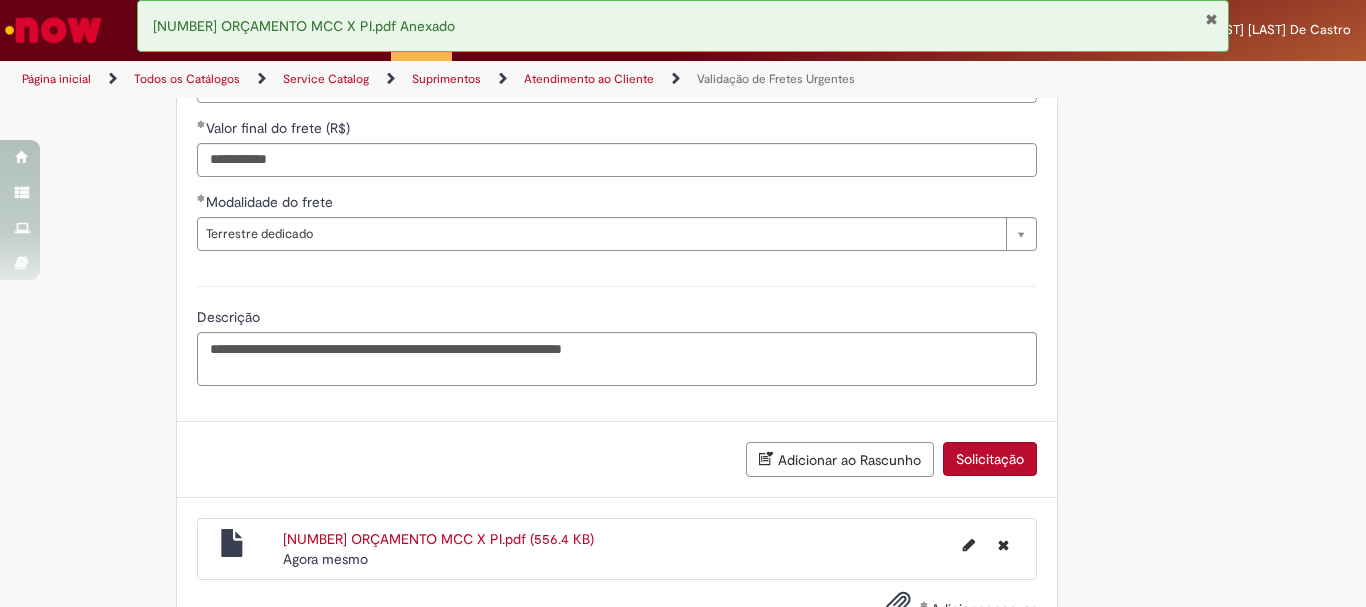 scroll, scrollTop: 1853, scrollLeft: 0, axis: vertical 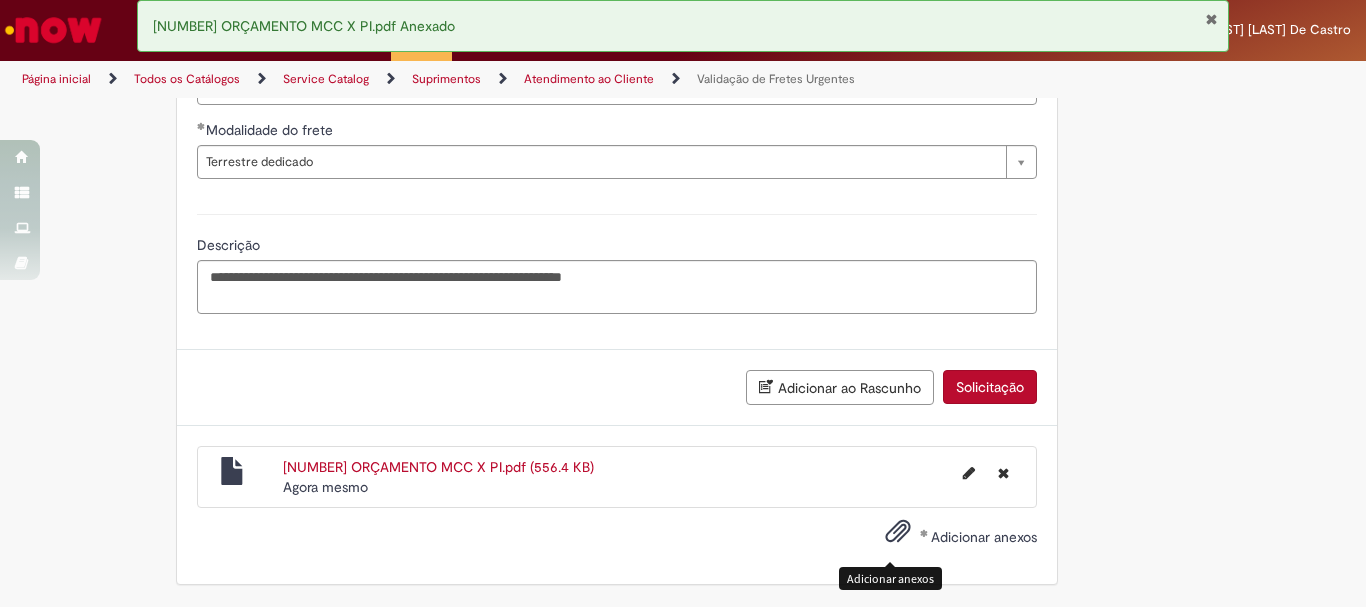click at bounding box center [898, 532] 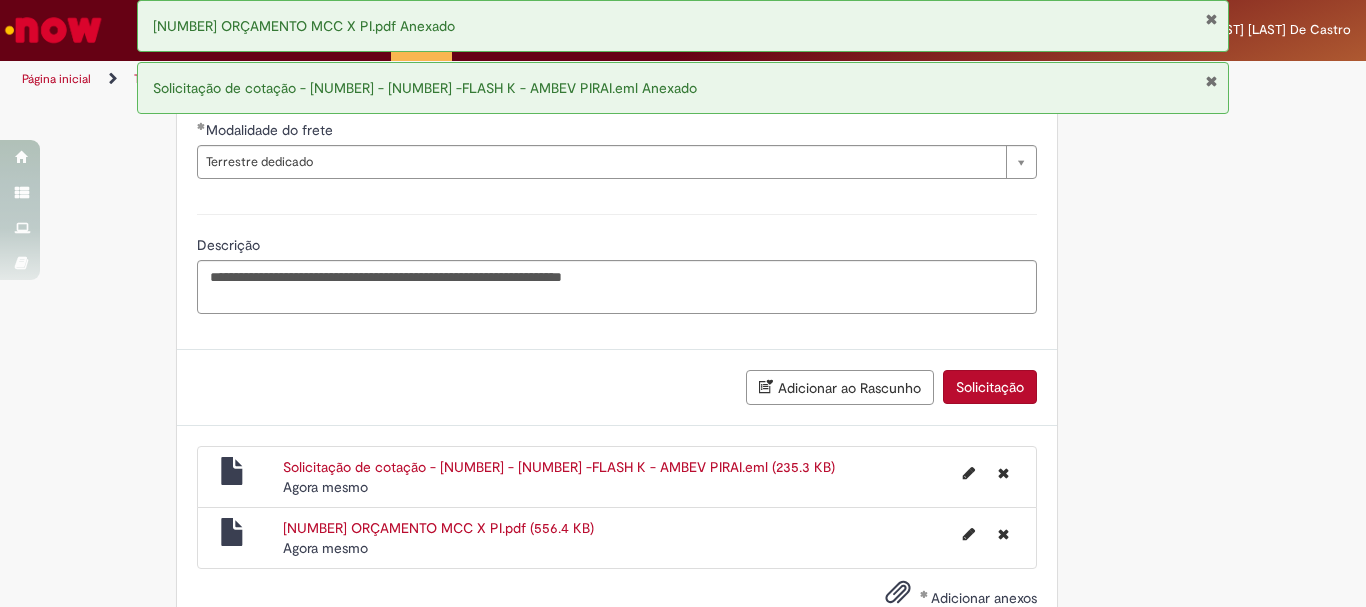 scroll, scrollTop: 1914, scrollLeft: 0, axis: vertical 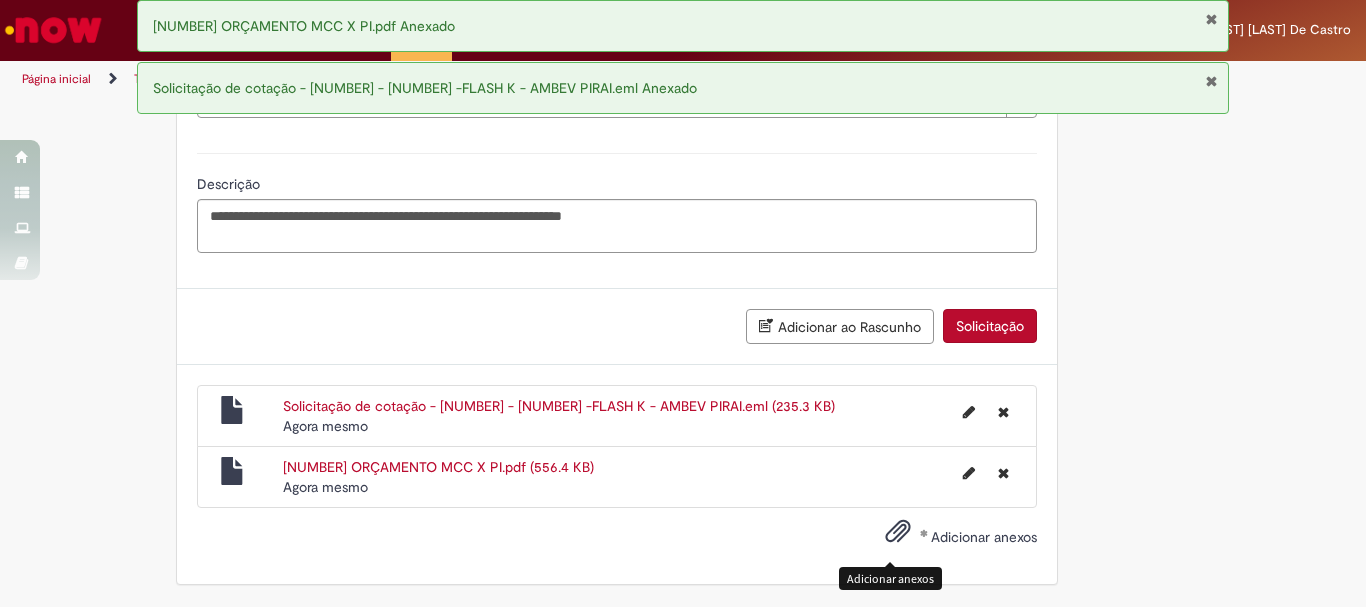 click at bounding box center [898, 532] 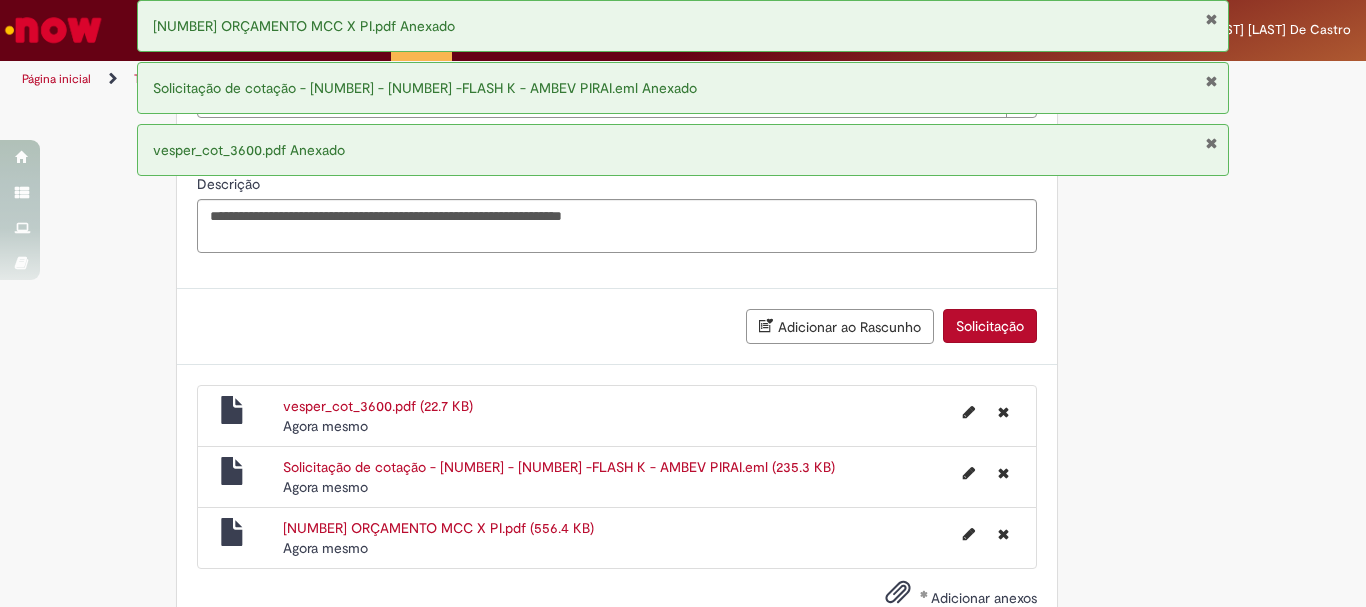 scroll, scrollTop: 1975, scrollLeft: 0, axis: vertical 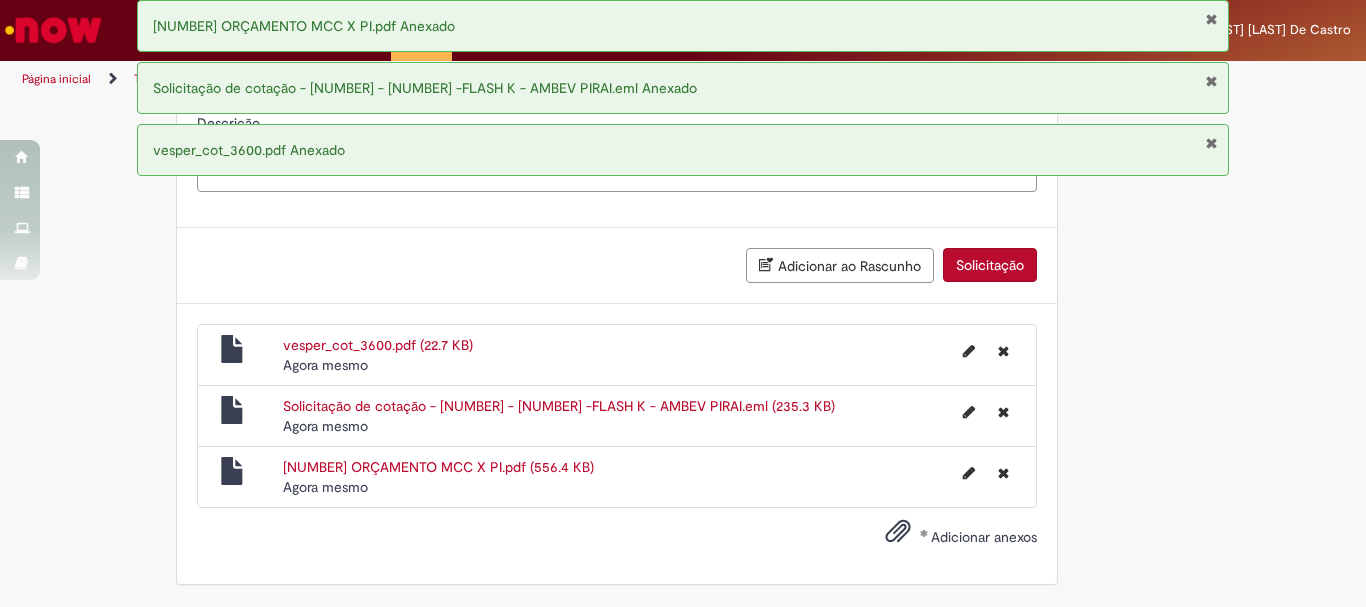 click on "Solicitação" at bounding box center (990, 265) 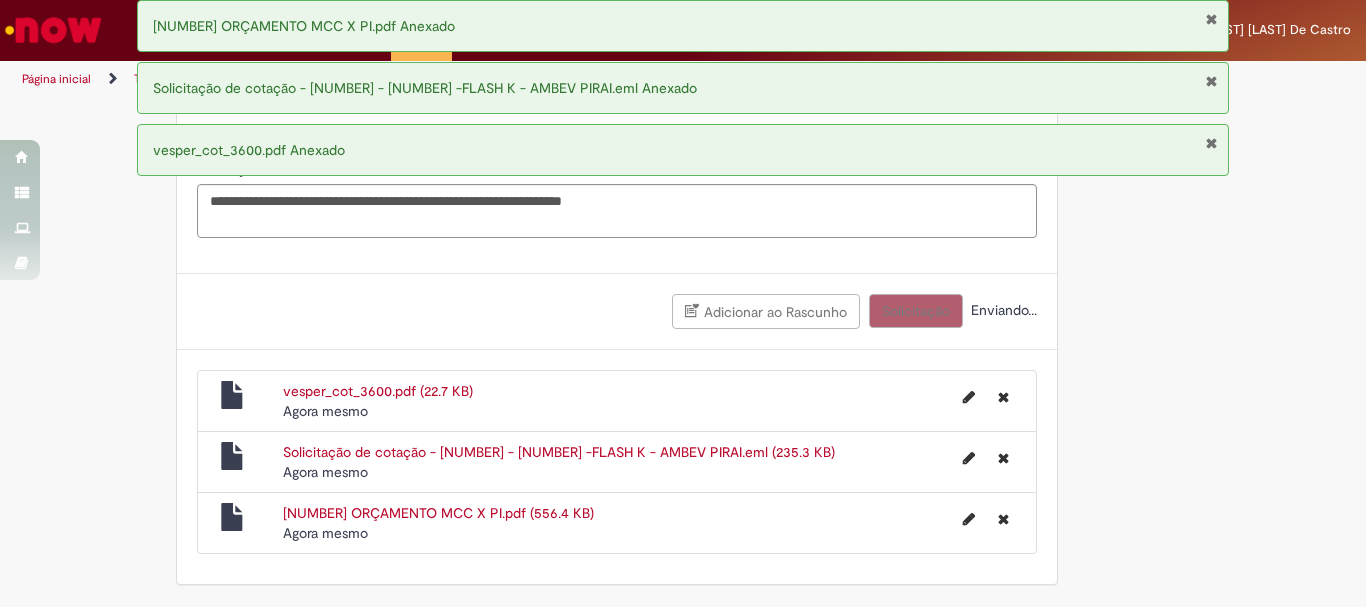 scroll, scrollTop: 1929, scrollLeft: 0, axis: vertical 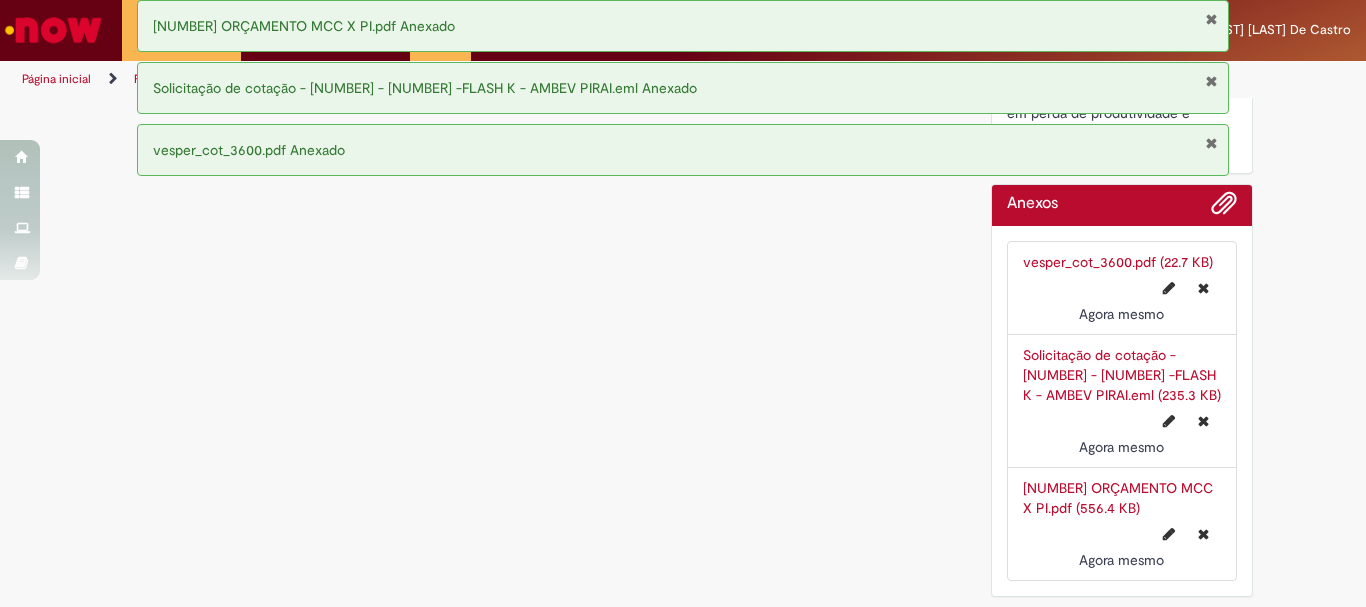 click at bounding box center [1211, 143] 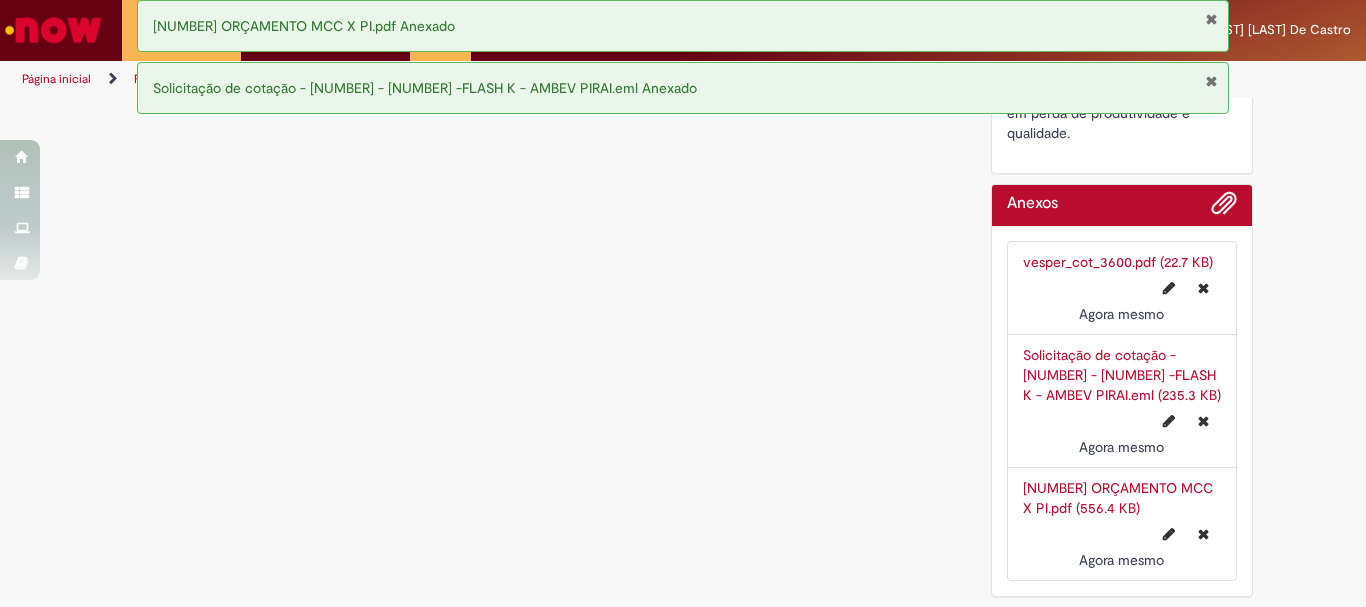 scroll, scrollTop: 0, scrollLeft: 0, axis: both 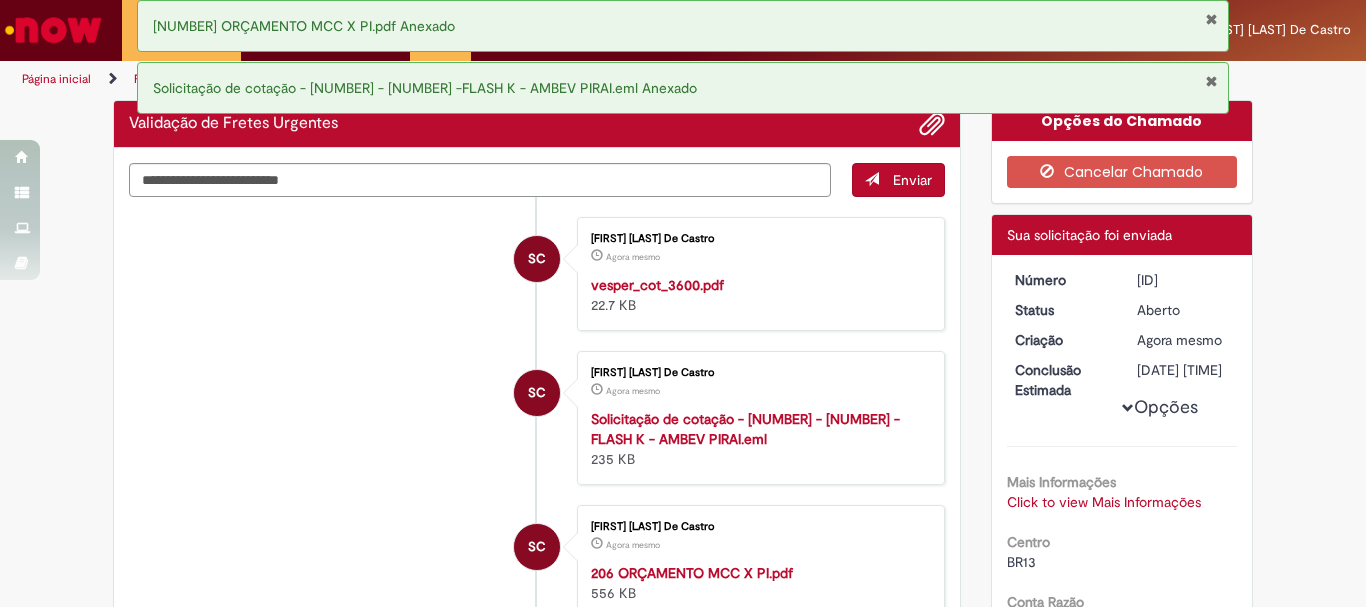 click at bounding box center (1211, 81) 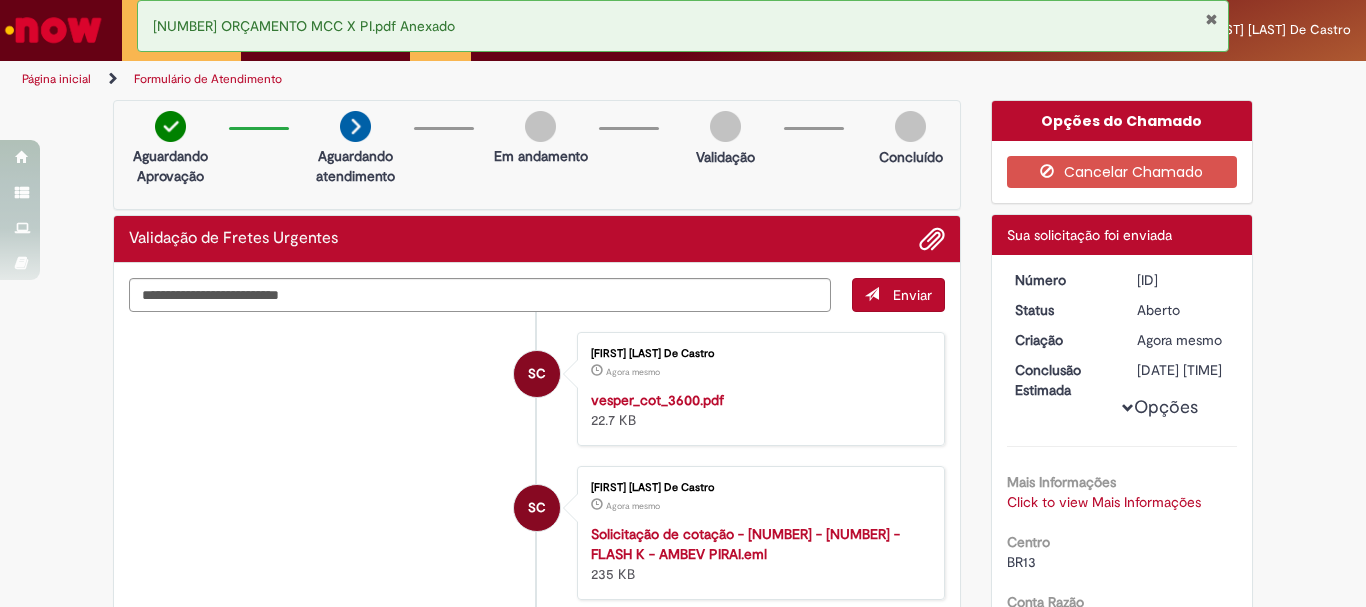 click at bounding box center (1211, 19) 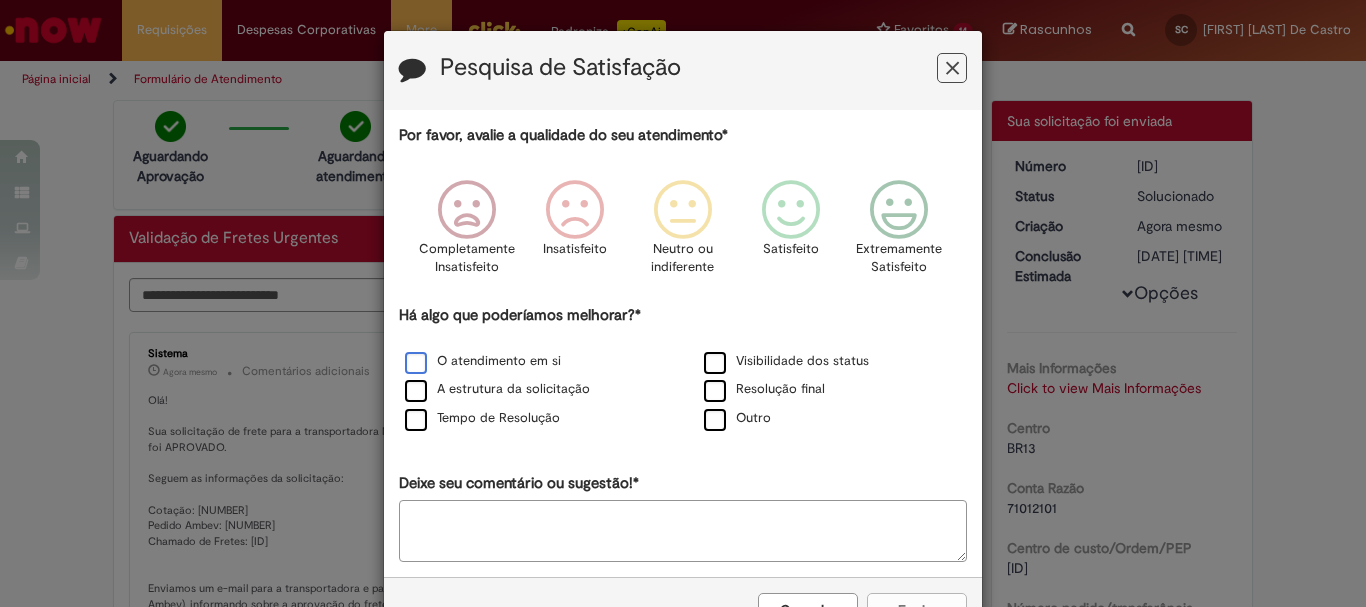 click on "O atendimento em si" at bounding box center [483, 361] 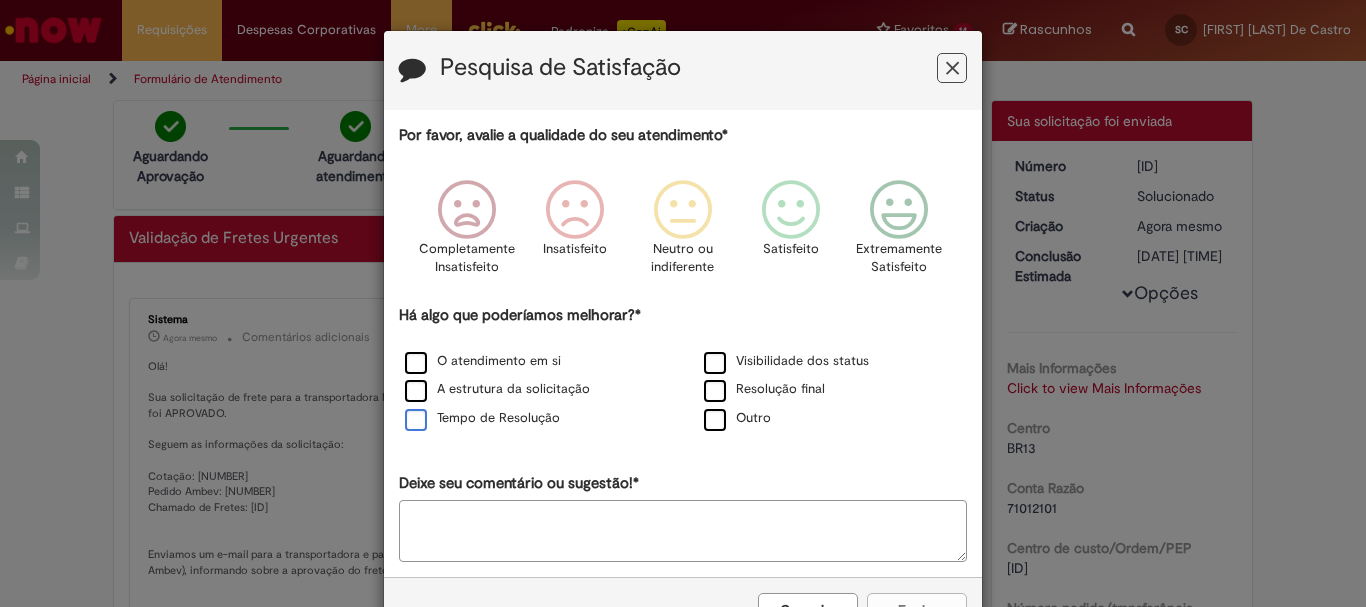 click on "Tempo de Resolução" at bounding box center (482, 418) 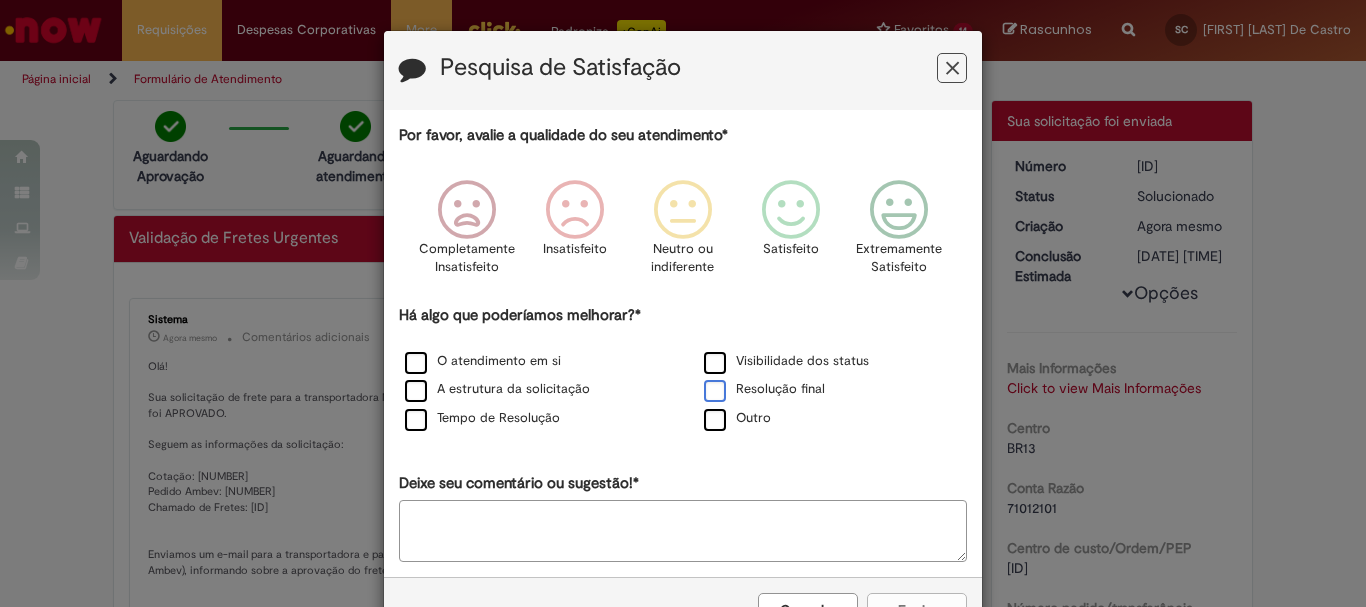 click on "Resolução final" at bounding box center [764, 389] 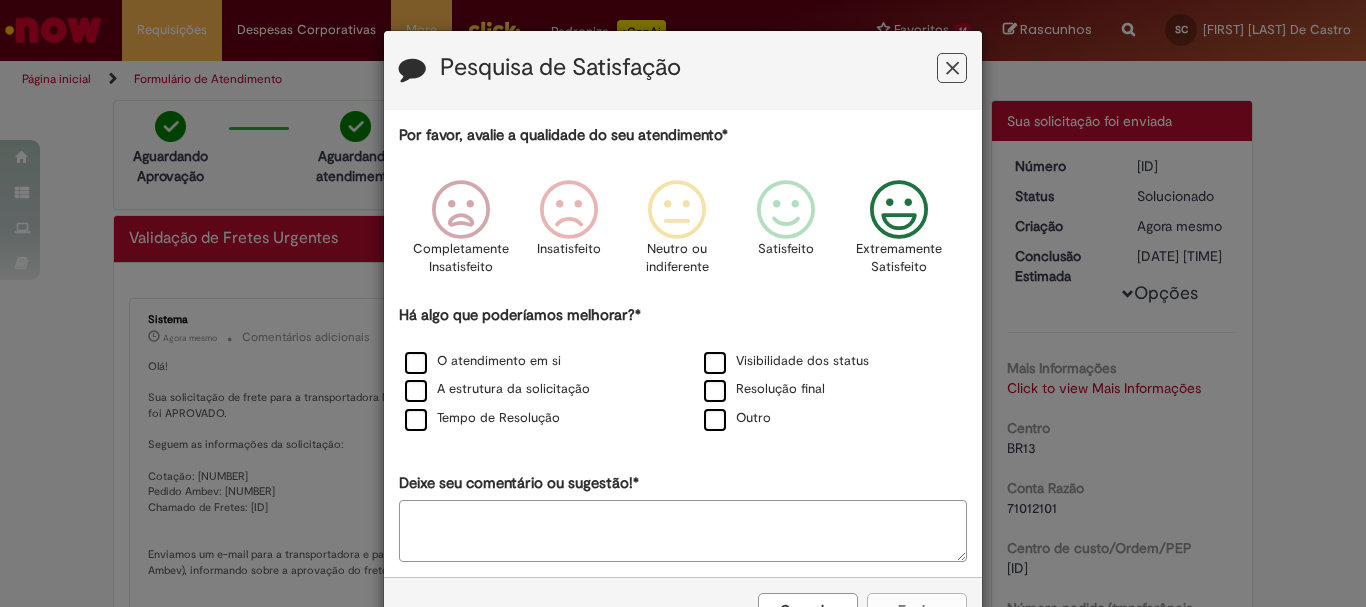 click at bounding box center (899, 210) 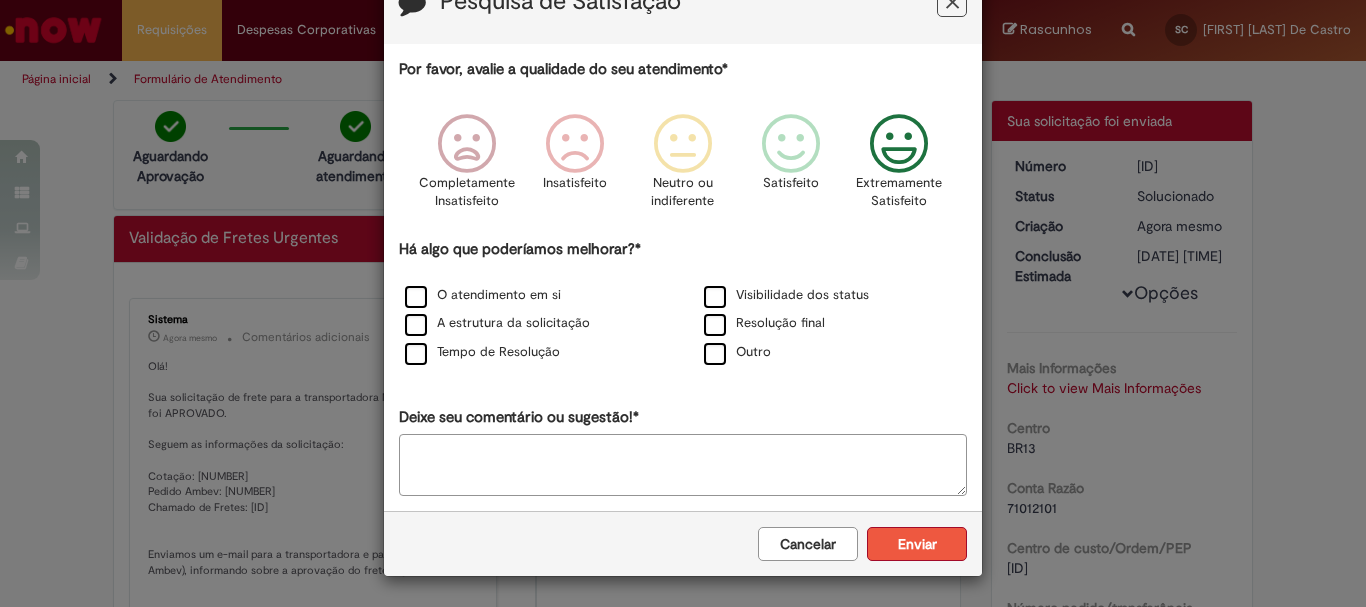 click on "Enviar" at bounding box center [917, 544] 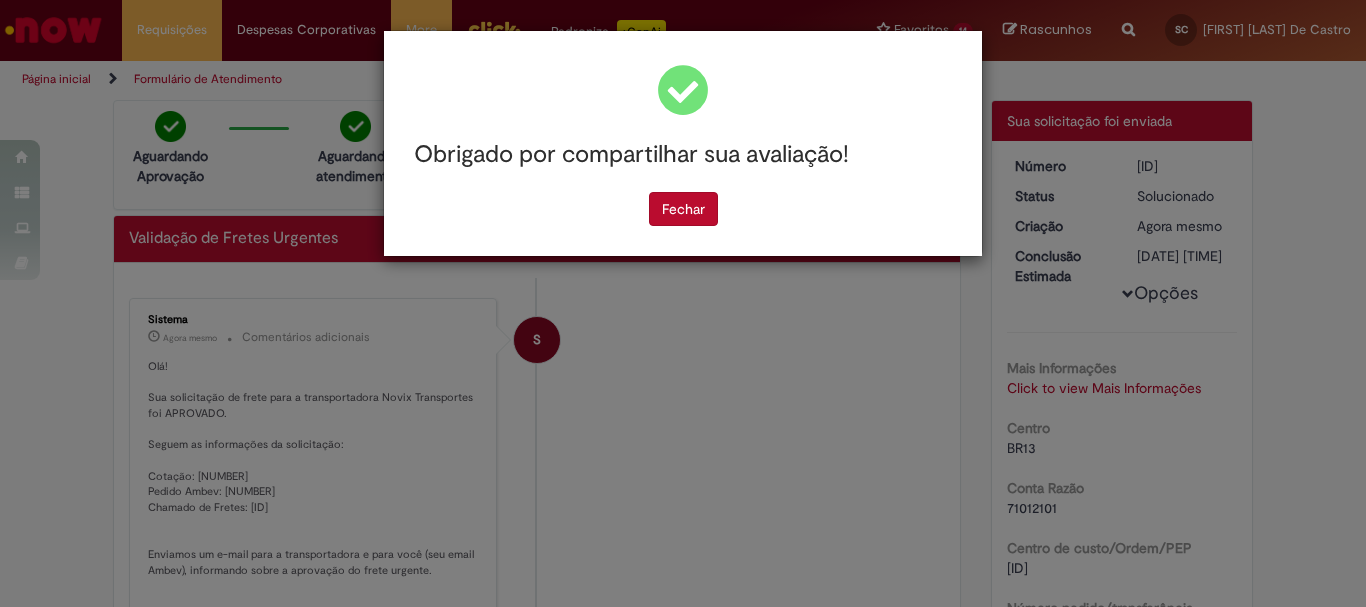 scroll, scrollTop: 0, scrollLeft: 0, axis: both 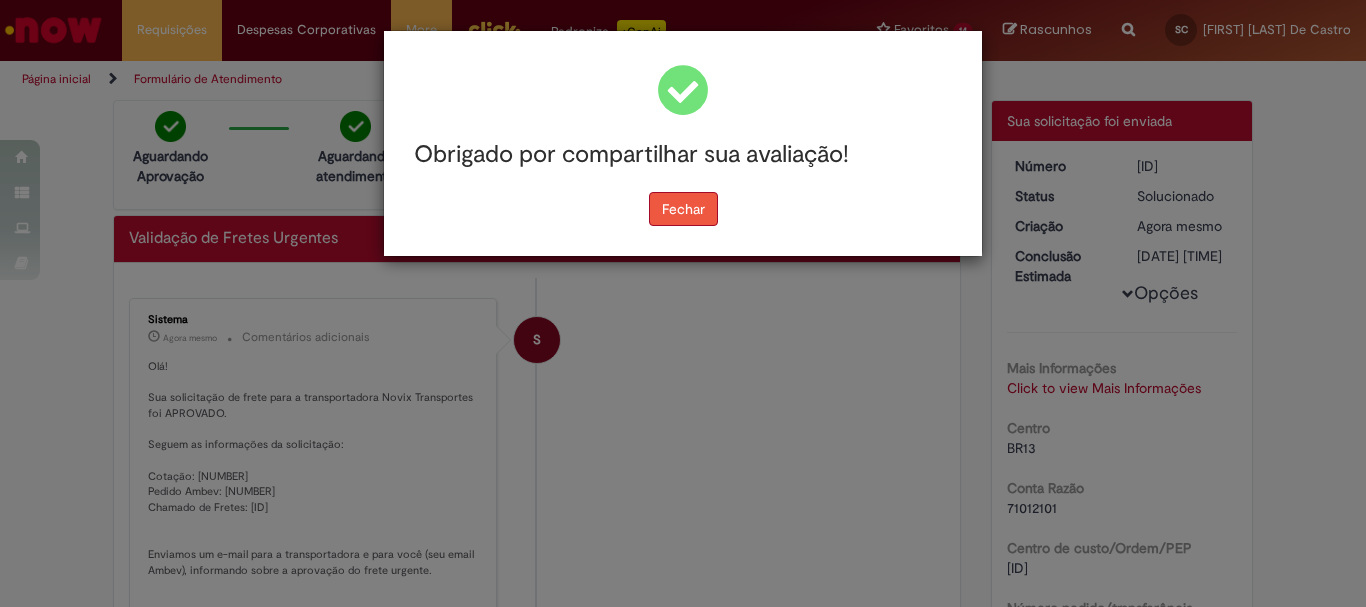 click on "Fechar" at bounding box center (683, 209) 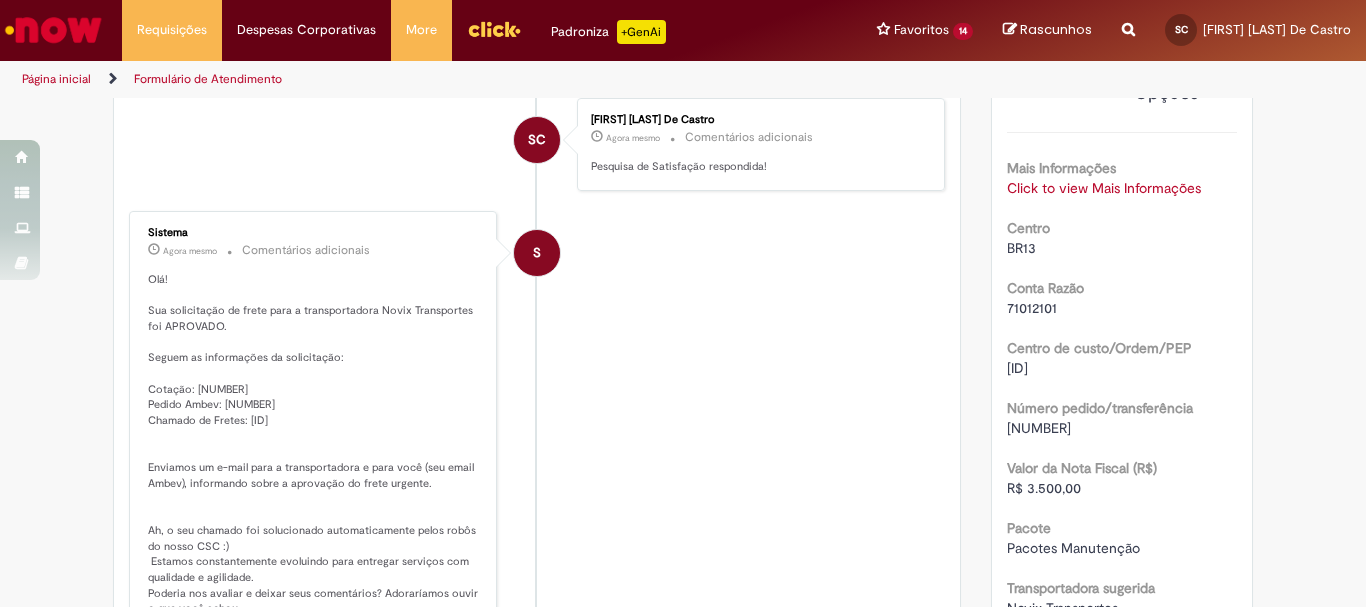 scroll, scrollTop: 300, scrollLeft: 0, axis: vertical 